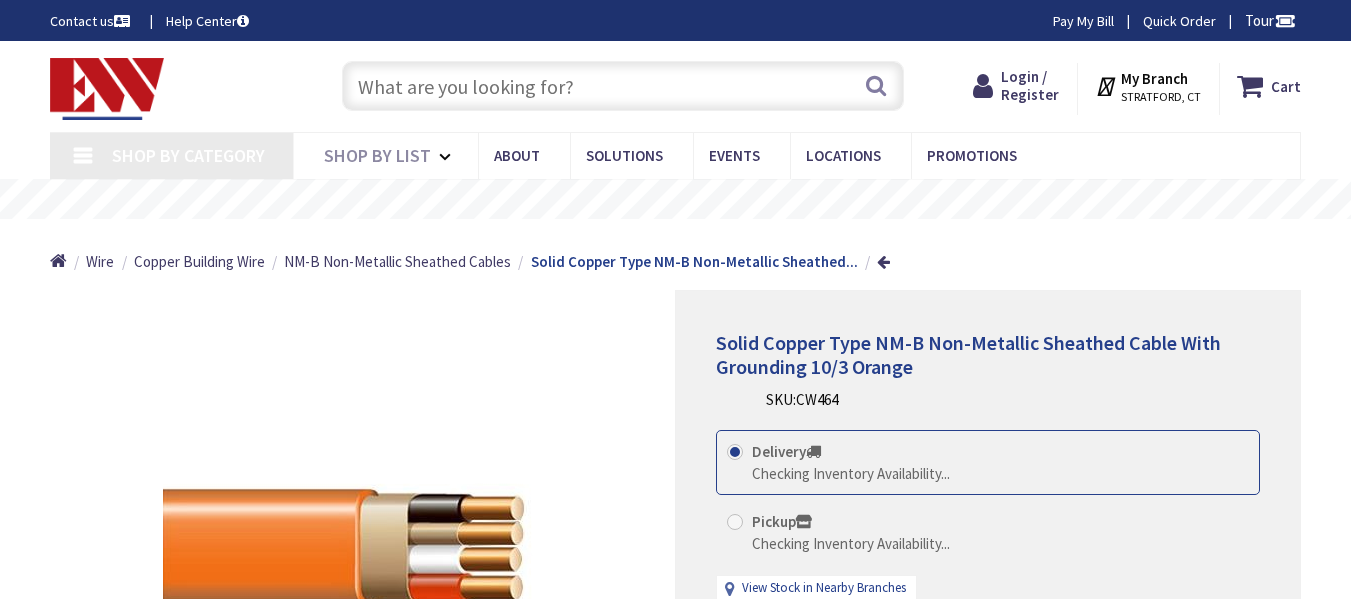 scroll, scrollTop: 0, scrollLeft: 0, axis: both 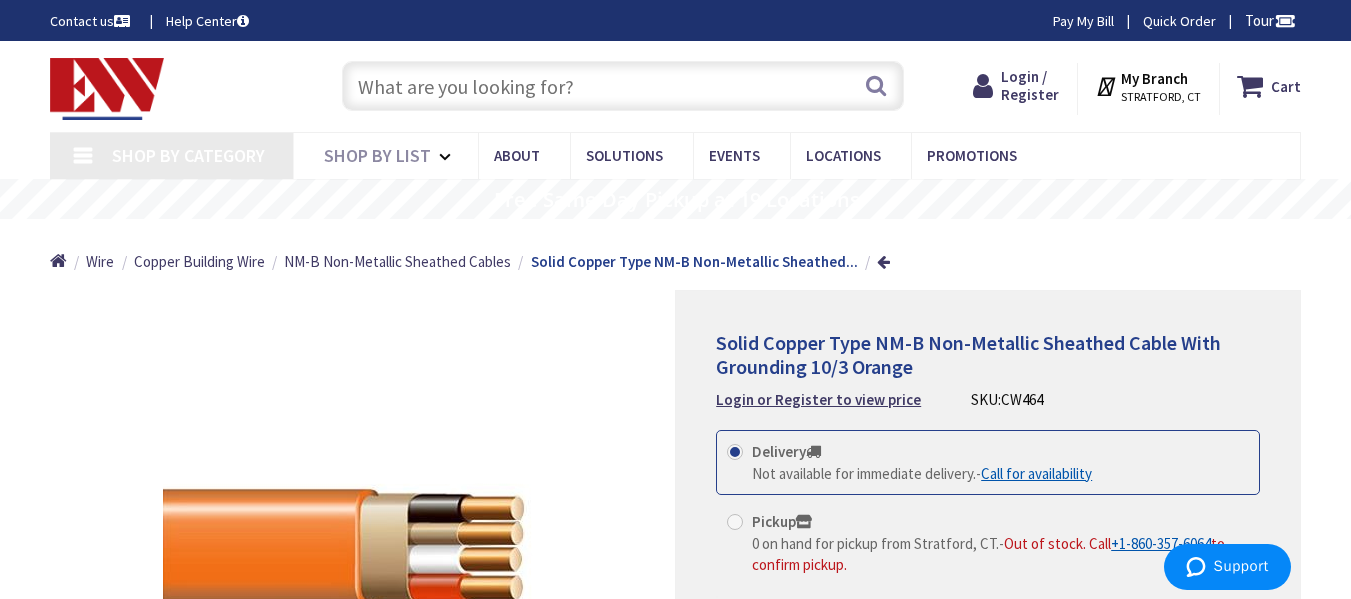 type on "[STREET], [NUMBER] [STREET_NAME], [CITY], [STATE] [ZIP], [COUNTRY]" 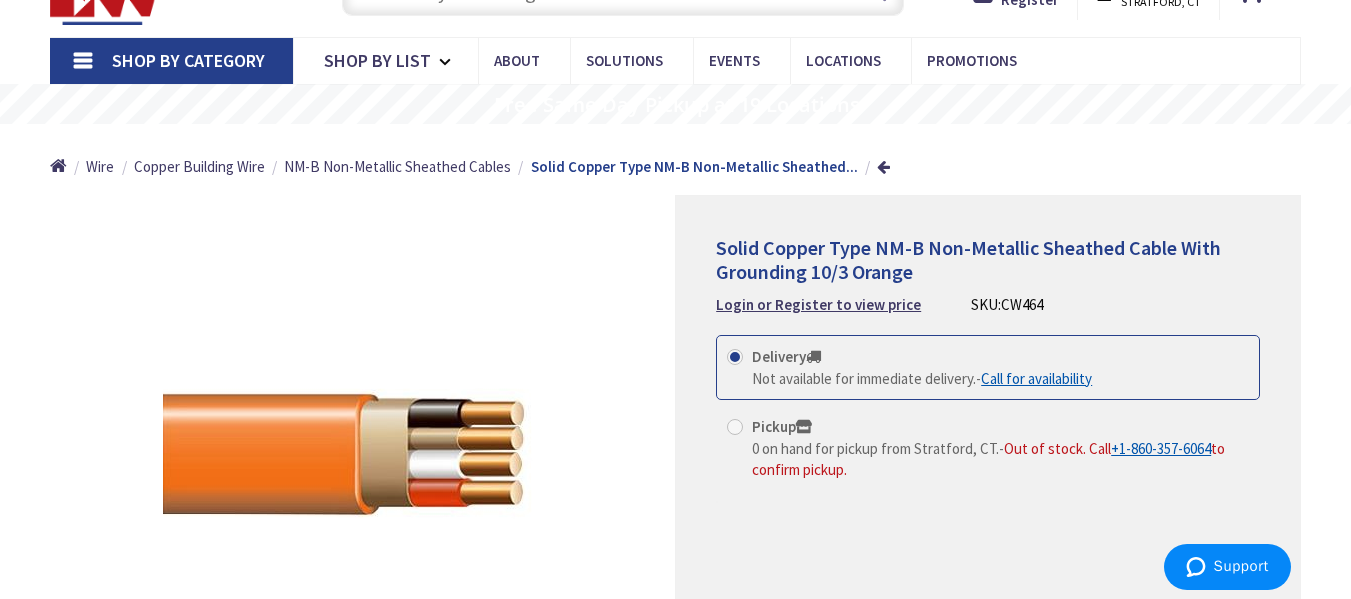 scroll, scrollTop: 100, scrollLeft: 0, axis: vertical 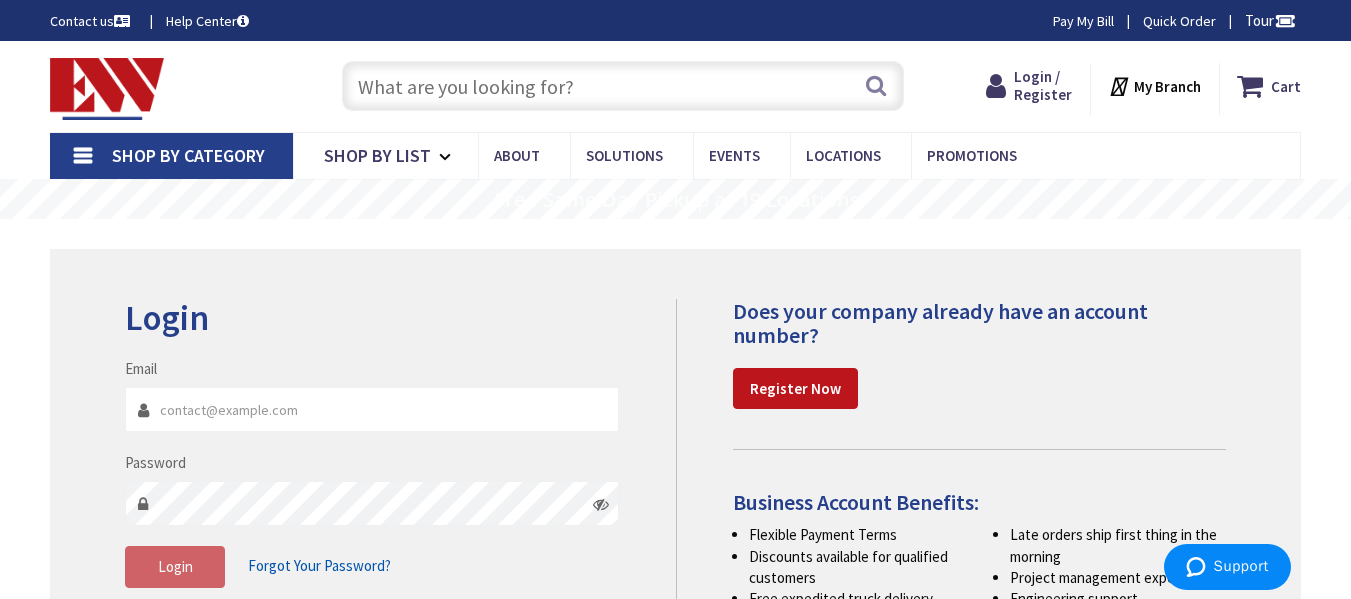 type on "federalelectric@yahoo.com" 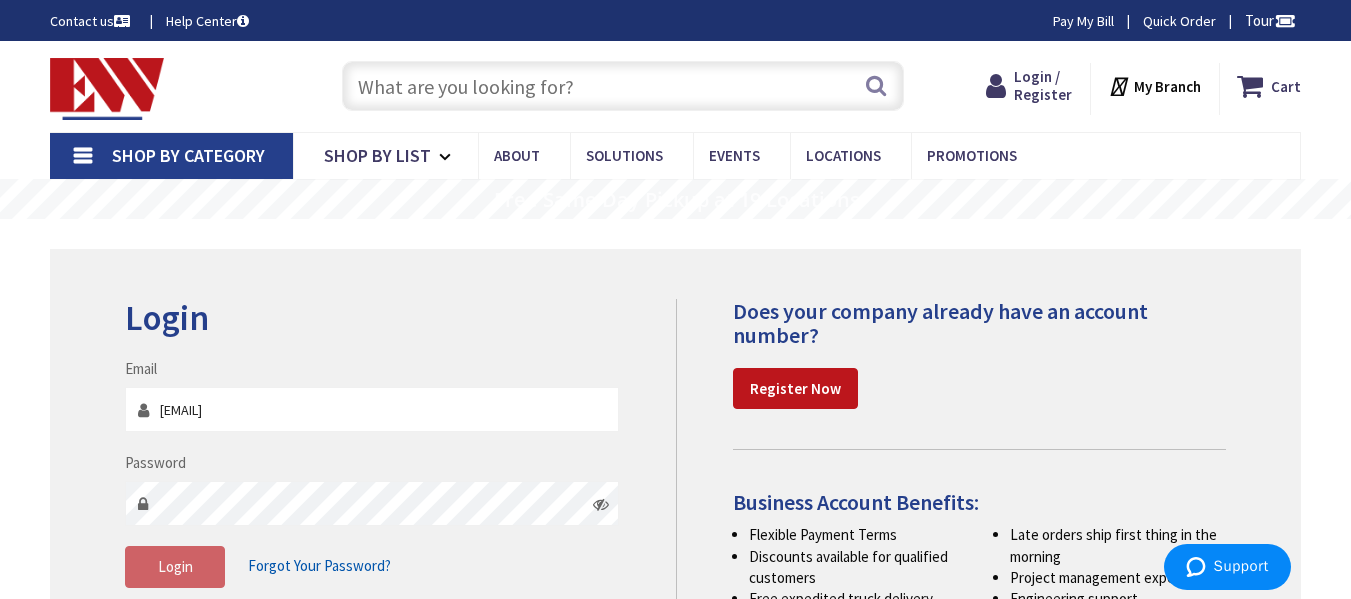 click at bounding box center (623, 86) 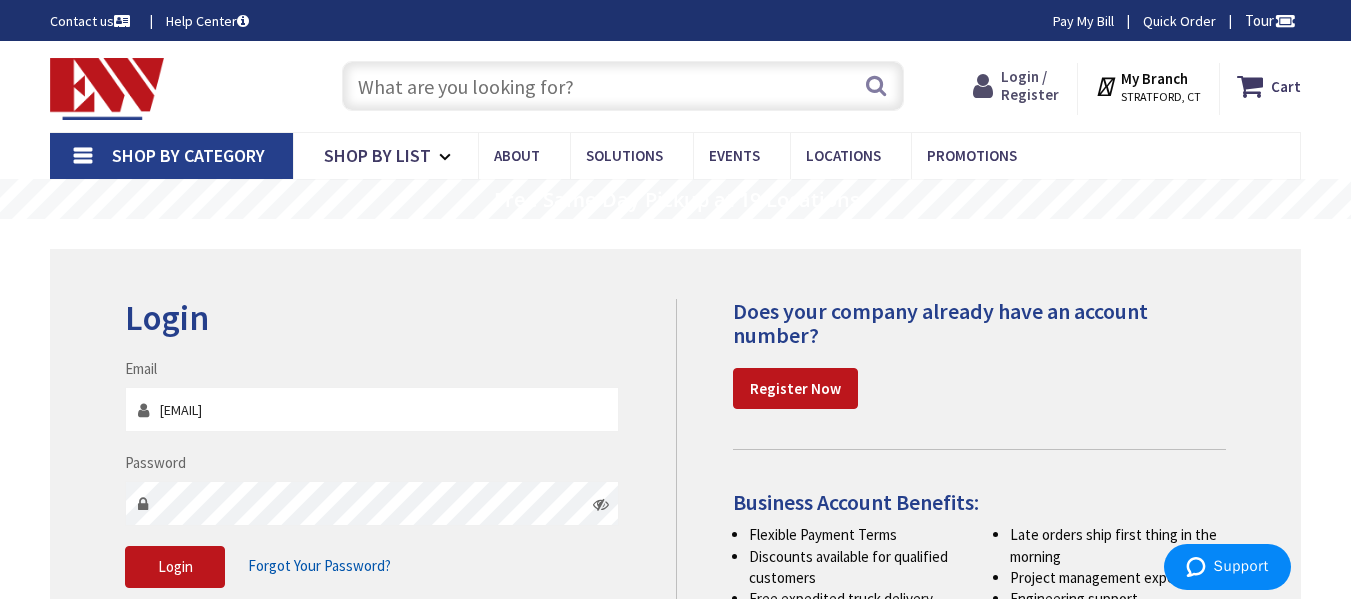 click on "Login / Register" at bounding box center [1030, 85] 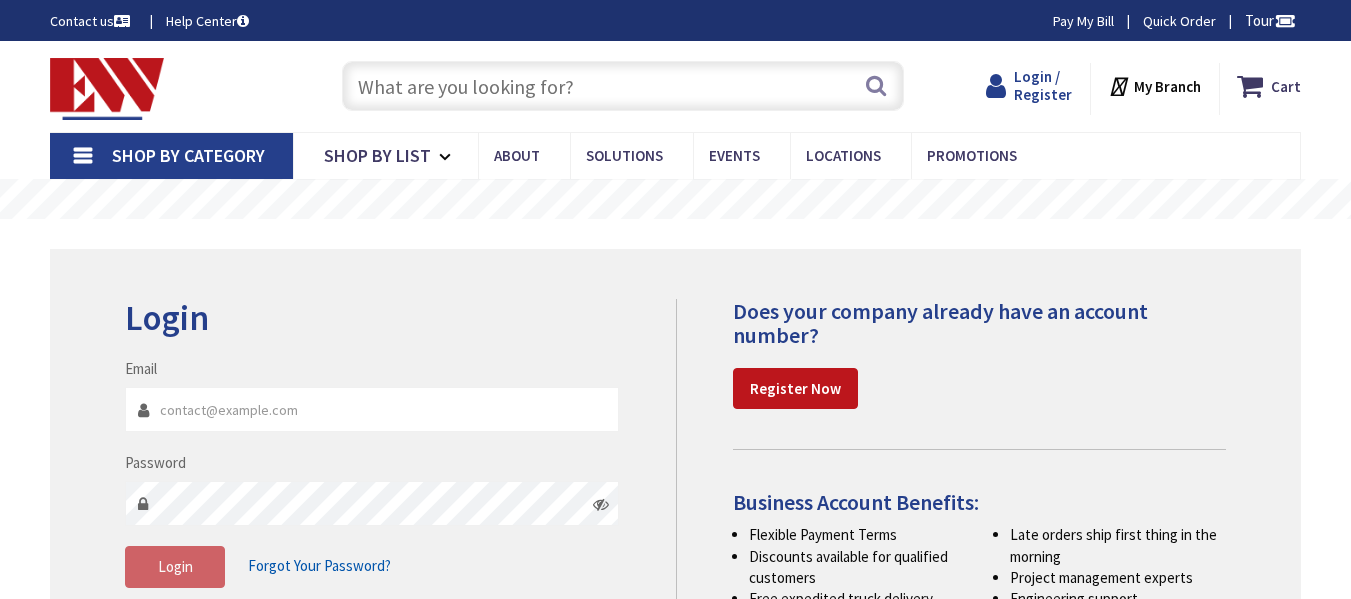 scroll, scrollTop: 0, scrollLeft: 0, axis: both 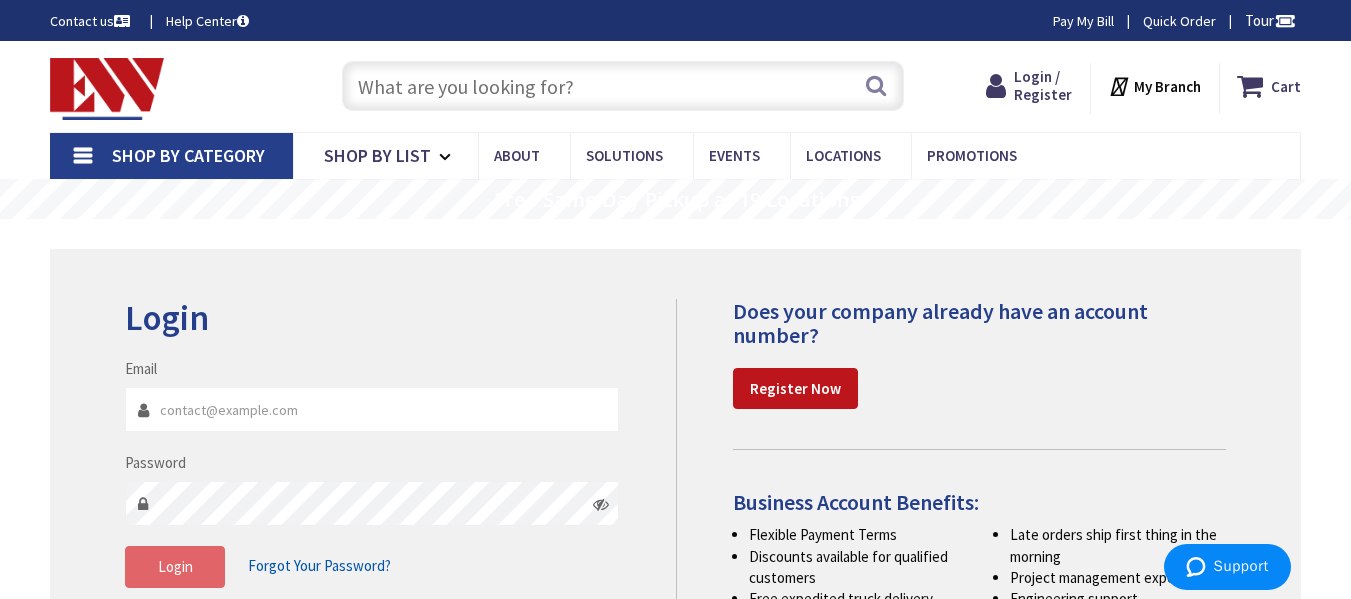 type on "federalelectric@yahoo.com" 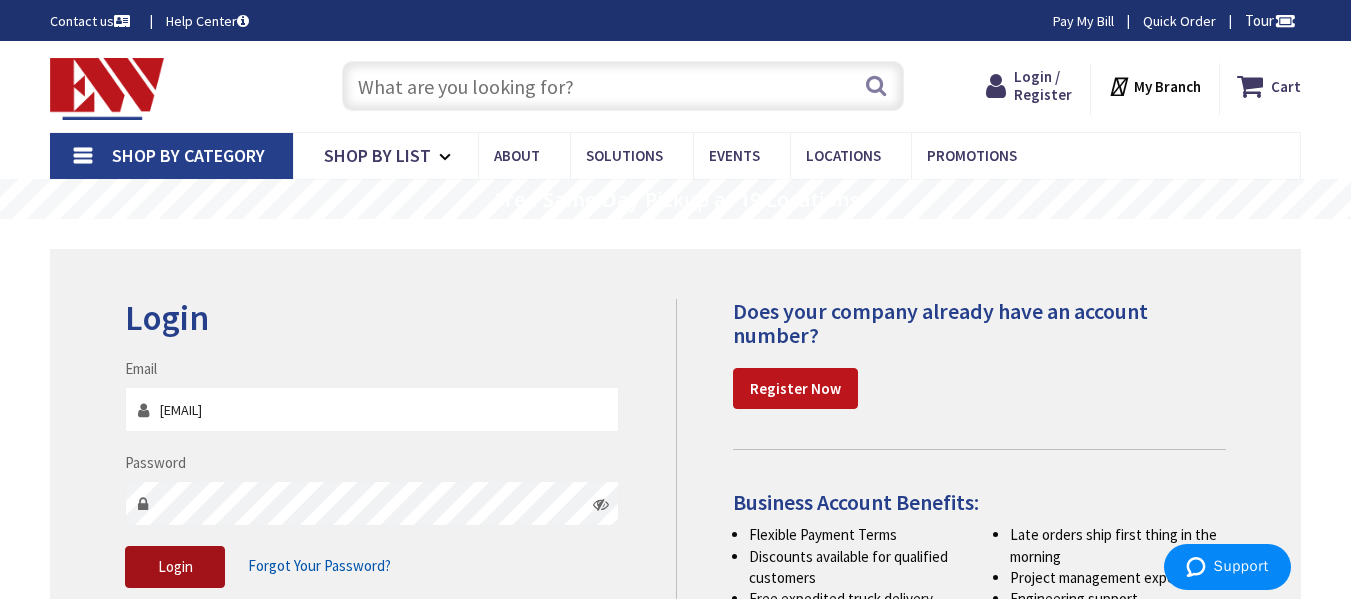 click on "Login" at bounding box center (175, 566) 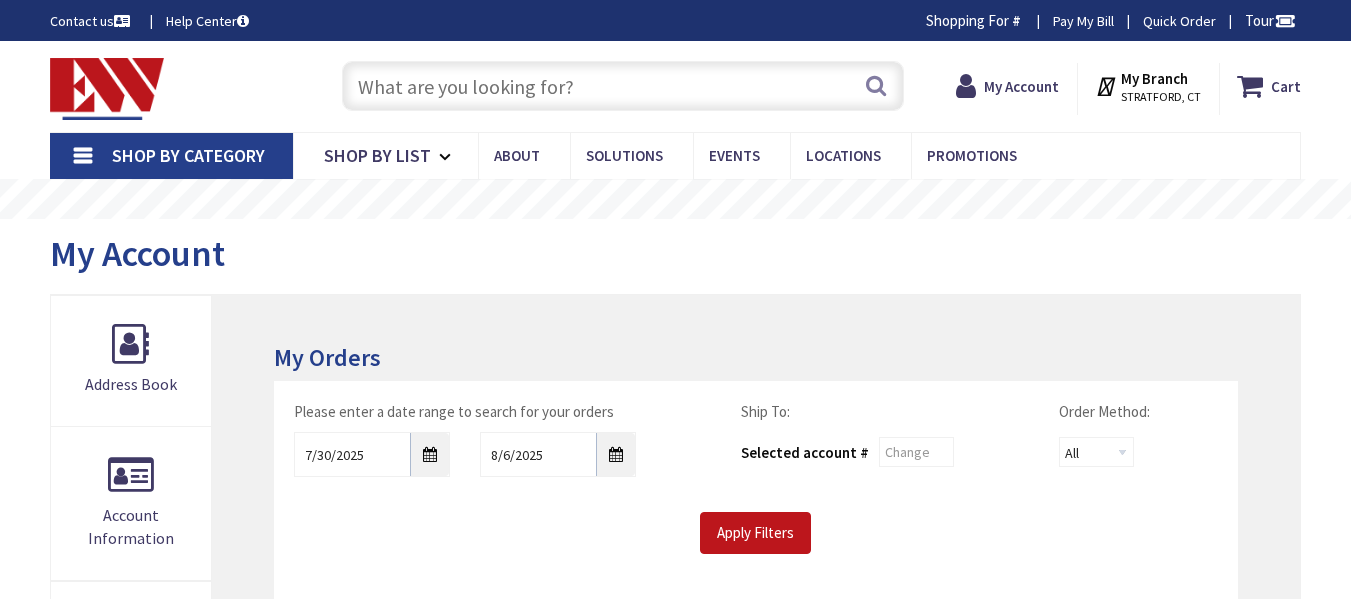 scroll, scrollTop: 0, scrollLeft: 0, axis: both 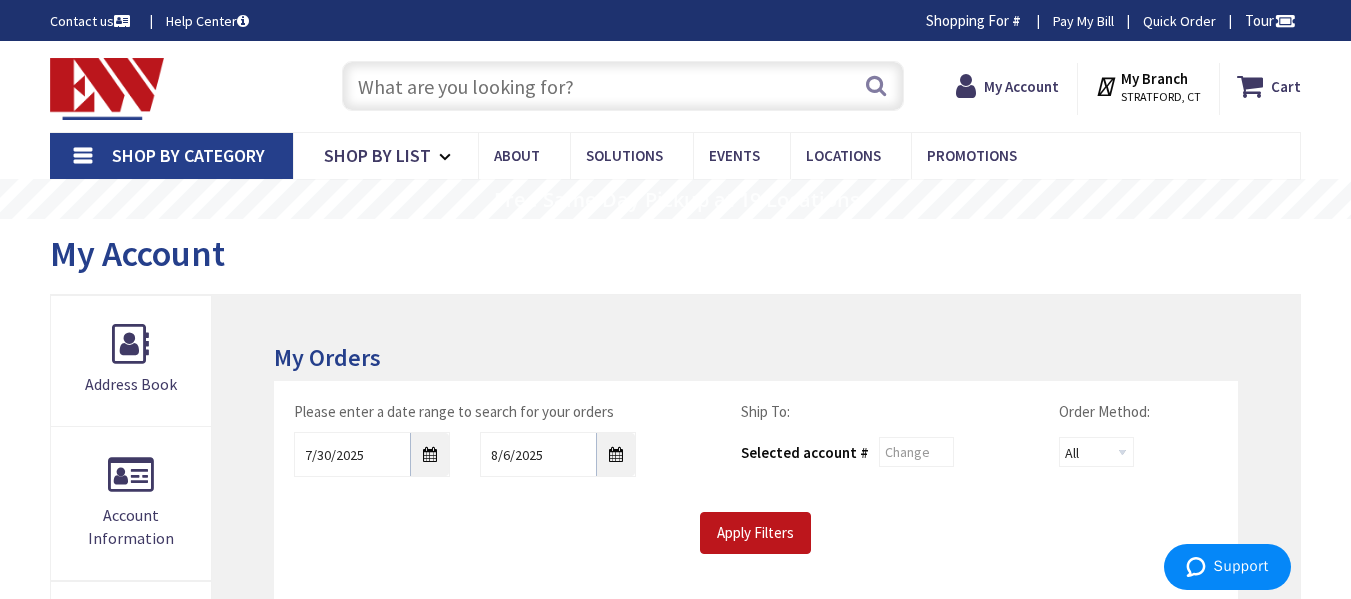 click at bounding box center [623, 86] 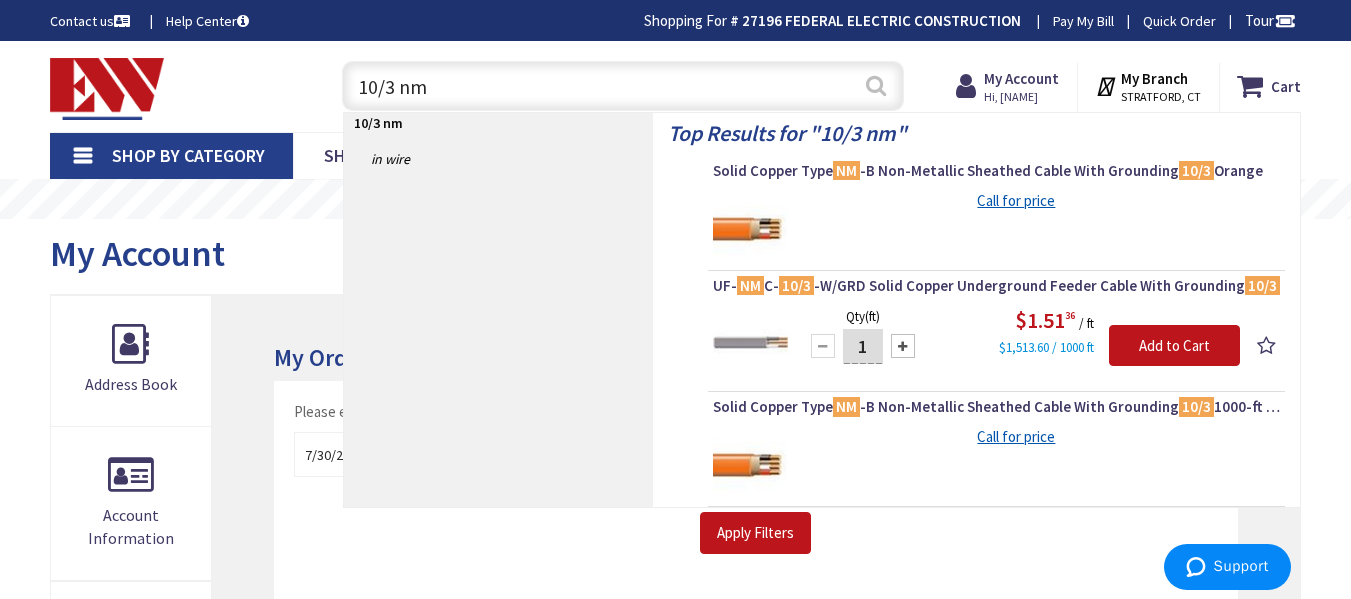 type on "10/3 nm" 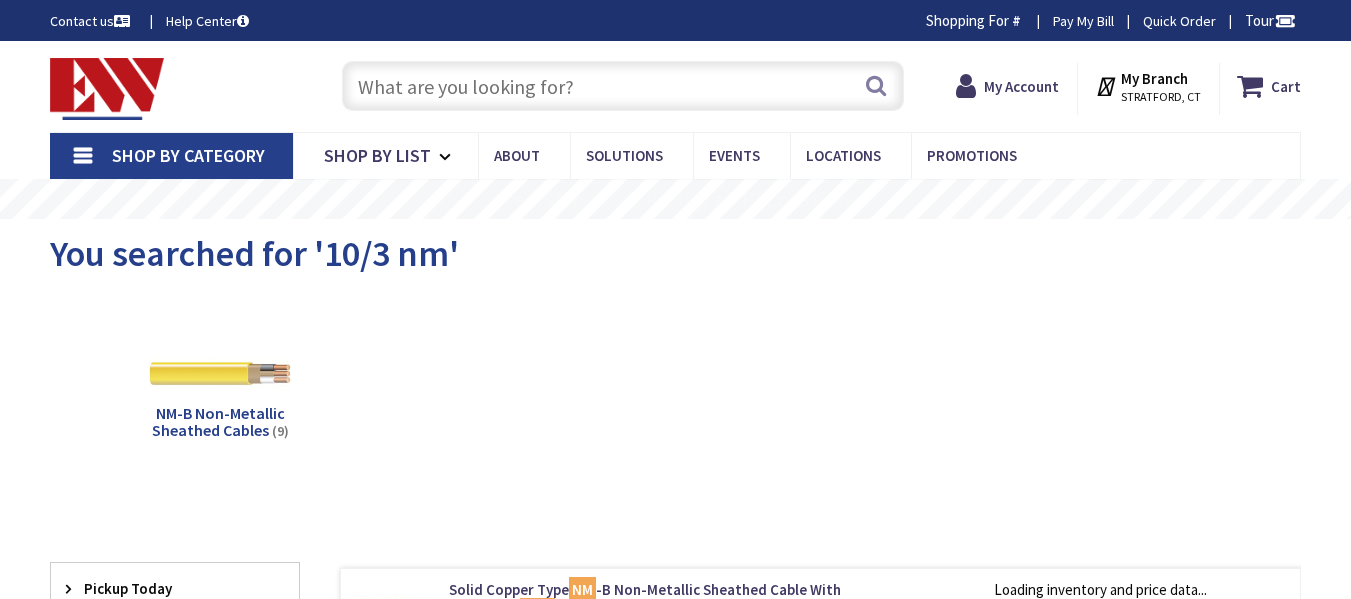 scroll, scrollTop: 0, scrollLeft: 0, axis: both 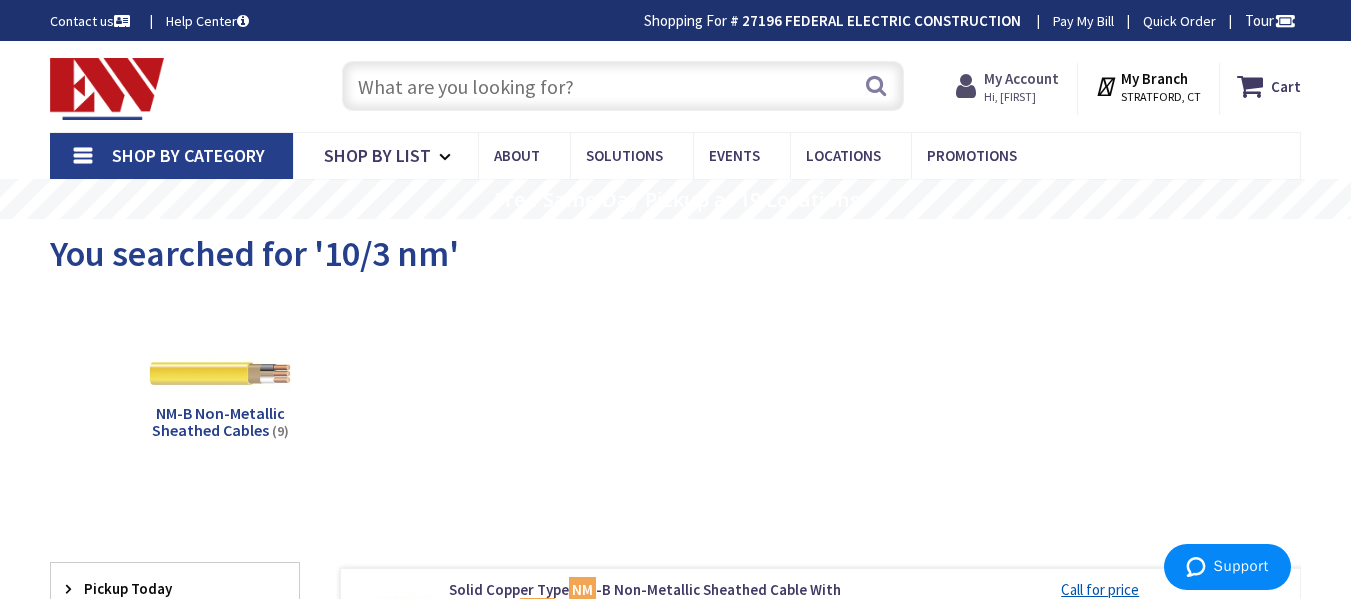 click on "Hi, [FIRST]" at bounding box center (1021, 97) 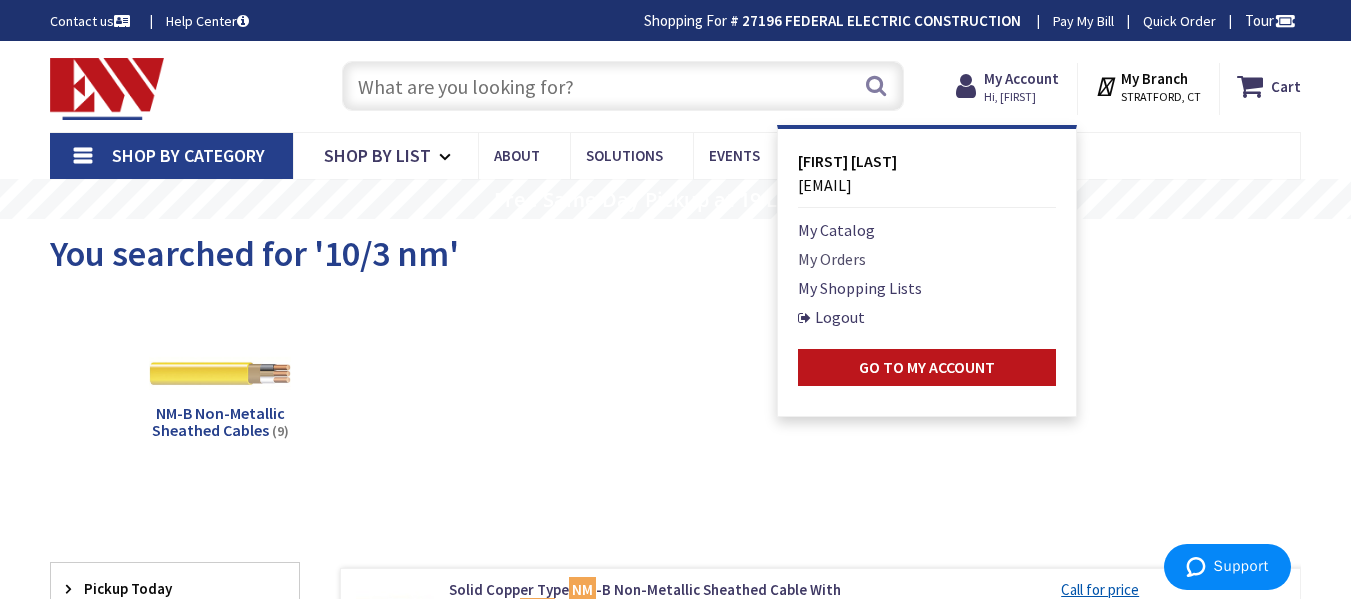 click on "My Orders" at bounding box center [832, 259] 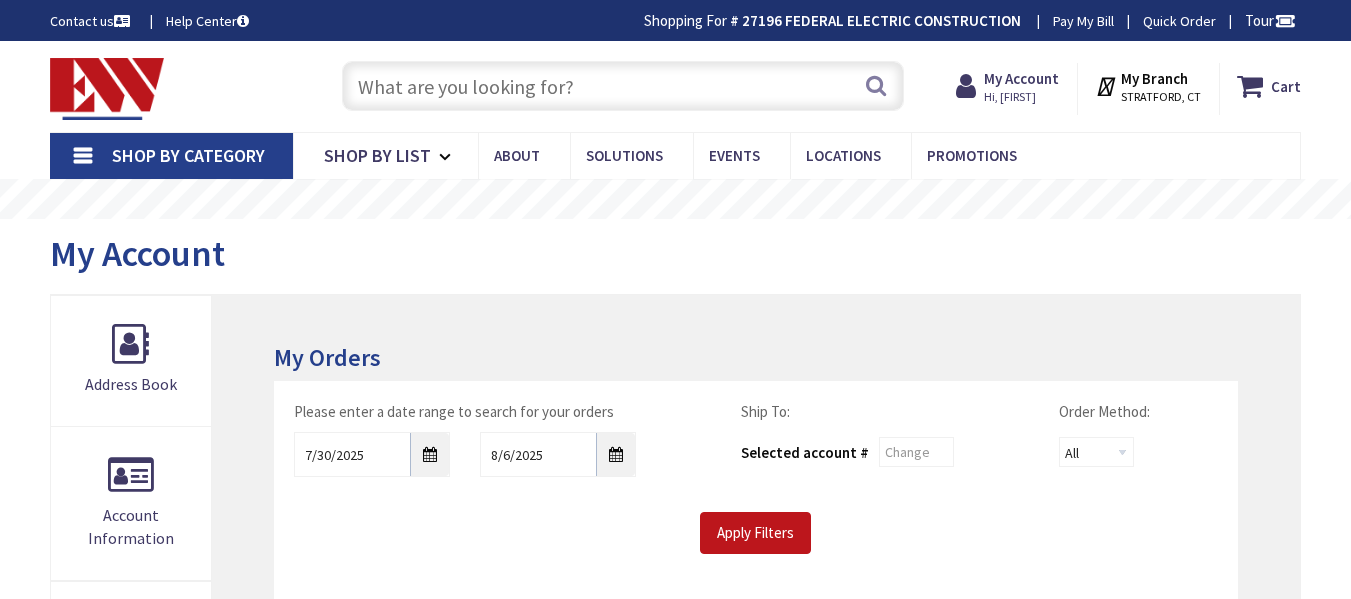 scroll, scrollTop: 0, scrollLeft: 0, axis: both 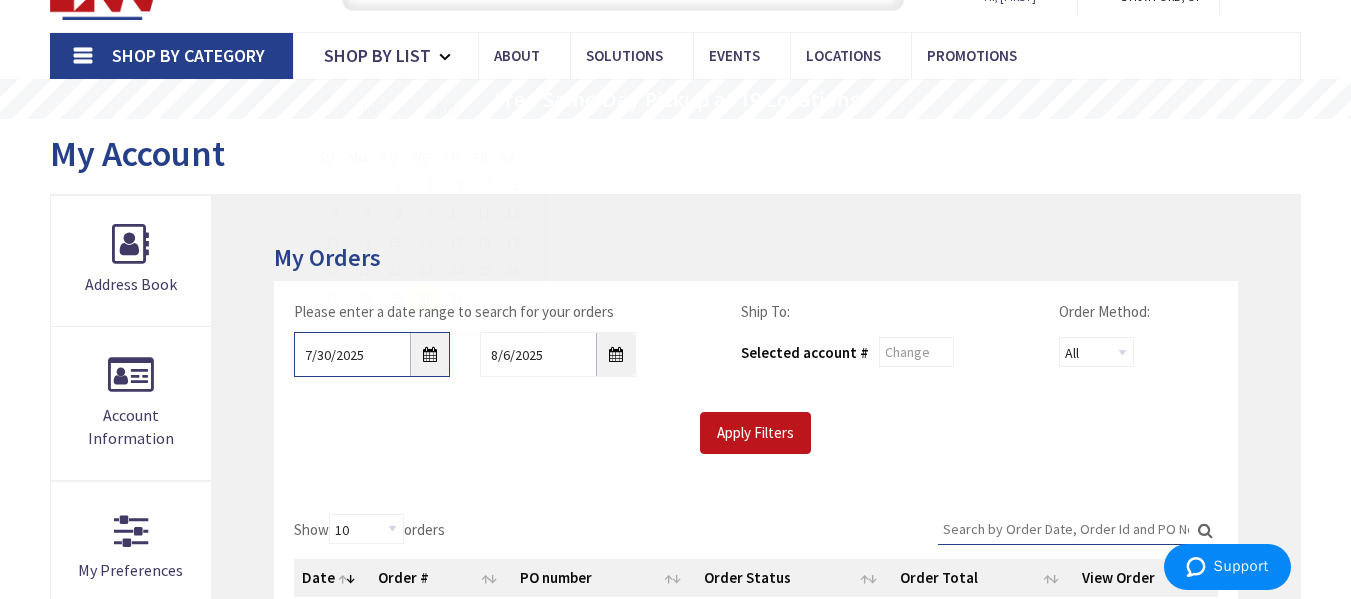 click on "7/30/2025" at bounding box center (372, 354) 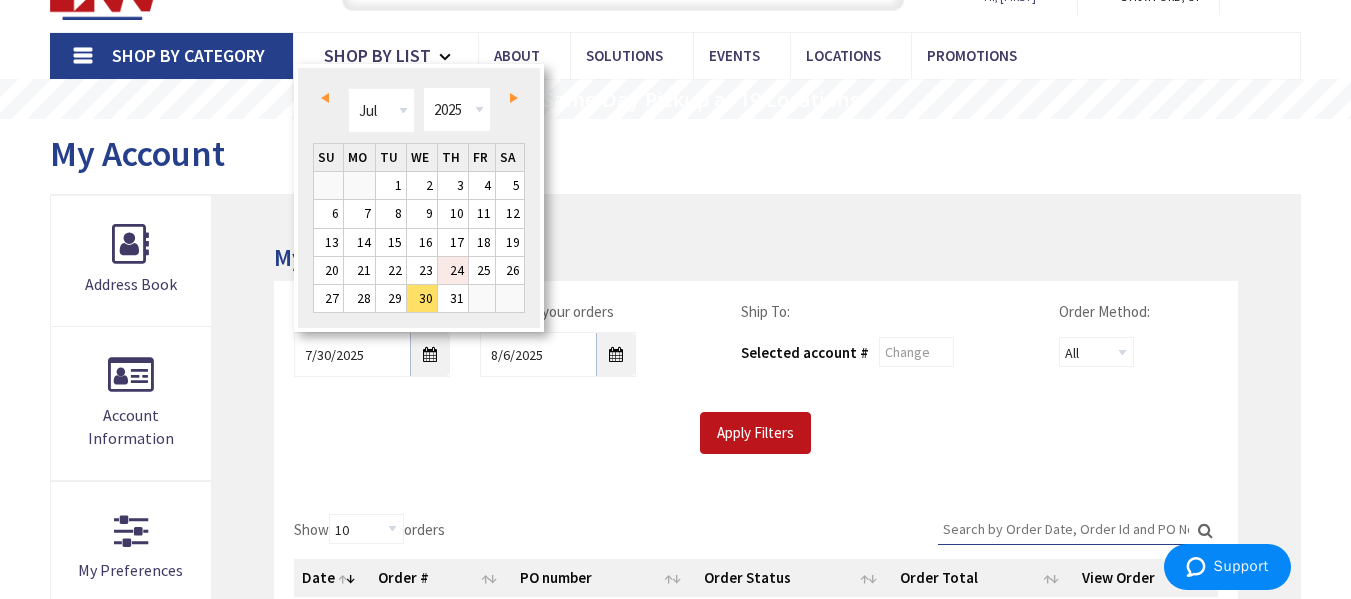 click on "24" at bounding box center [453, 270] 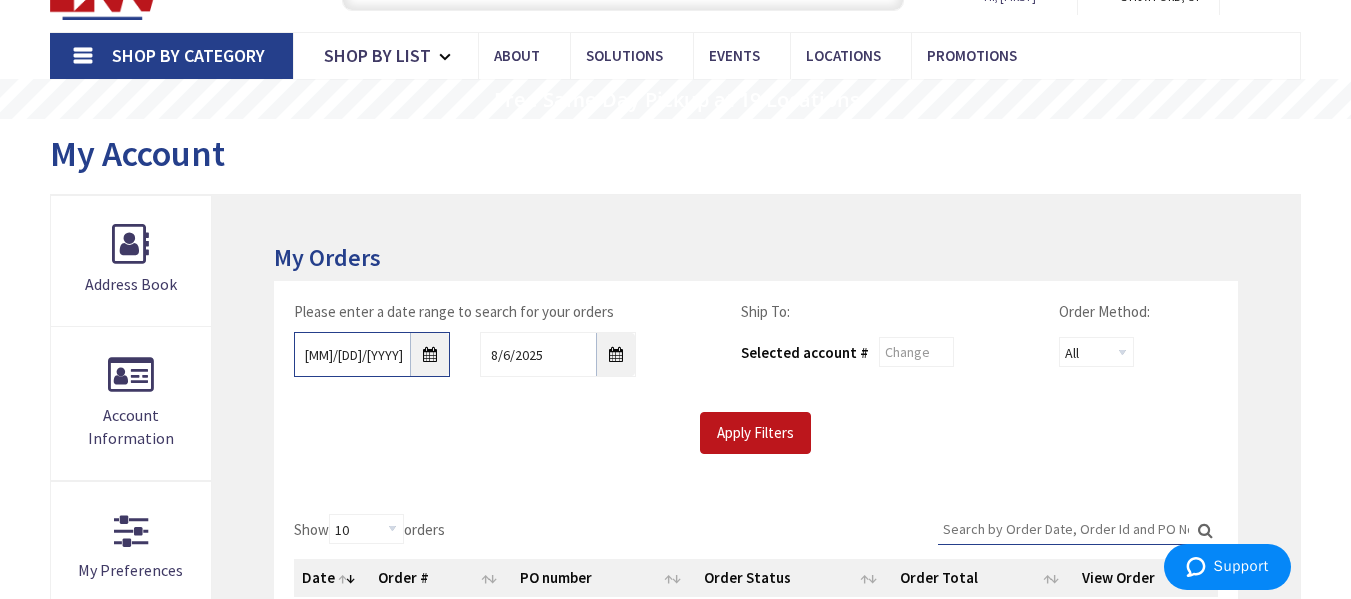 click on "07/24/2025" at bounding box center [372, 354] 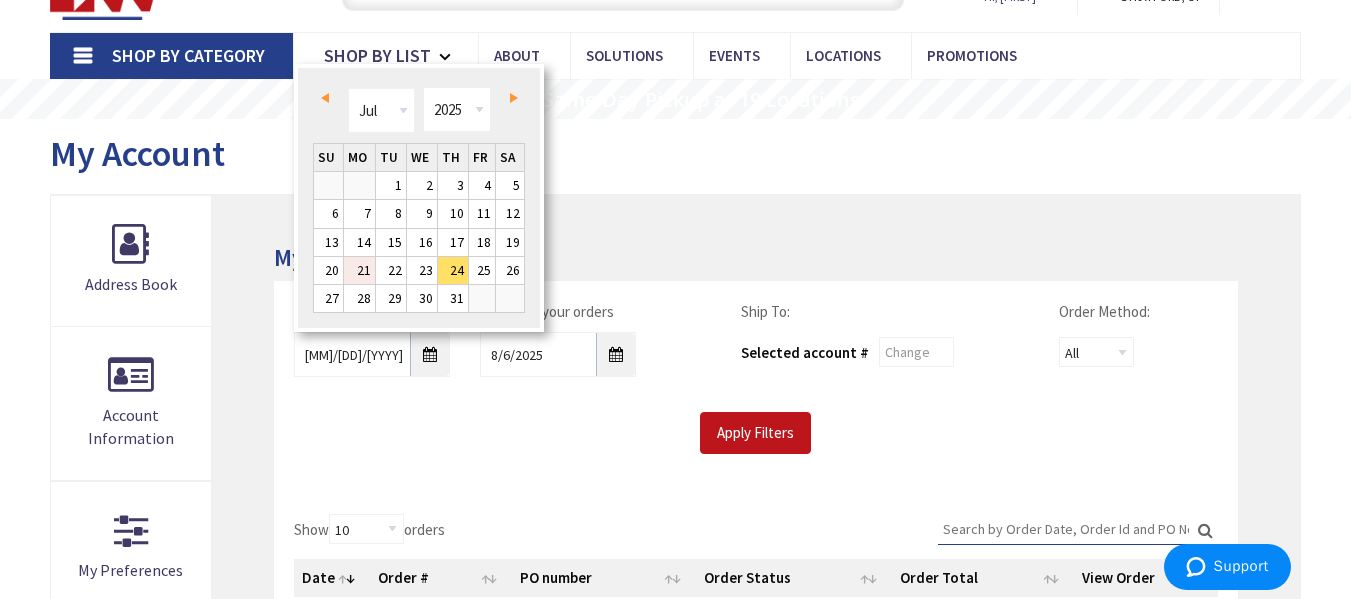 click on "21" at bounding box center (359, 270) 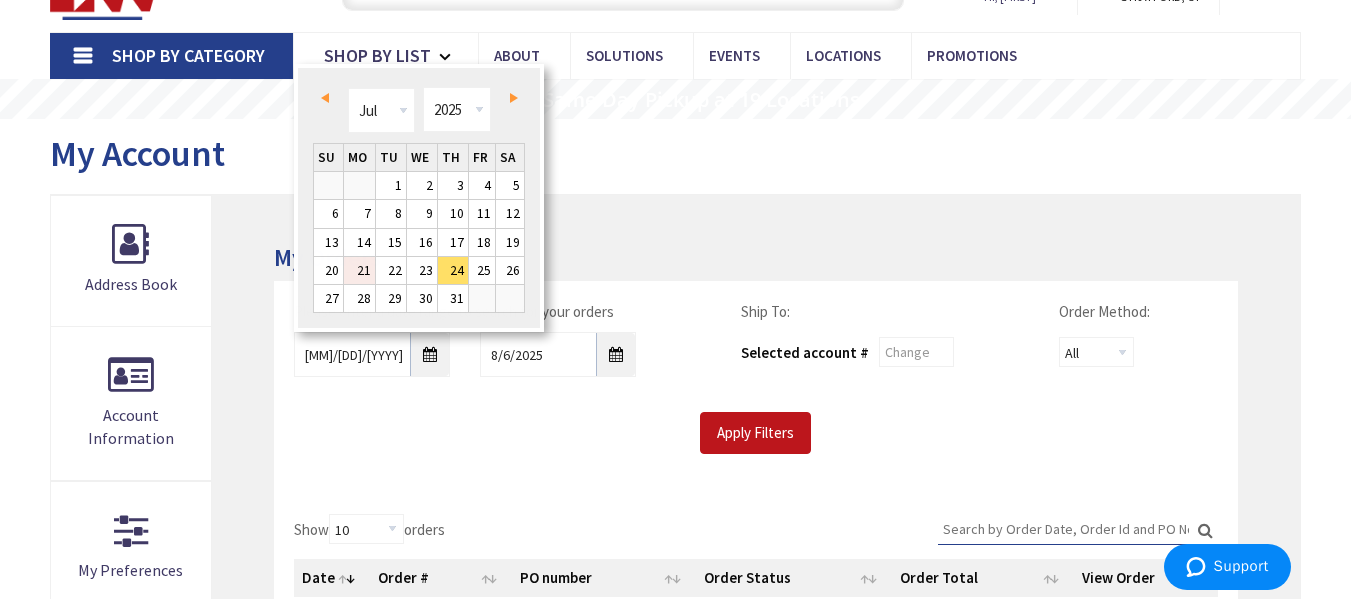 type on "07/21/2025" 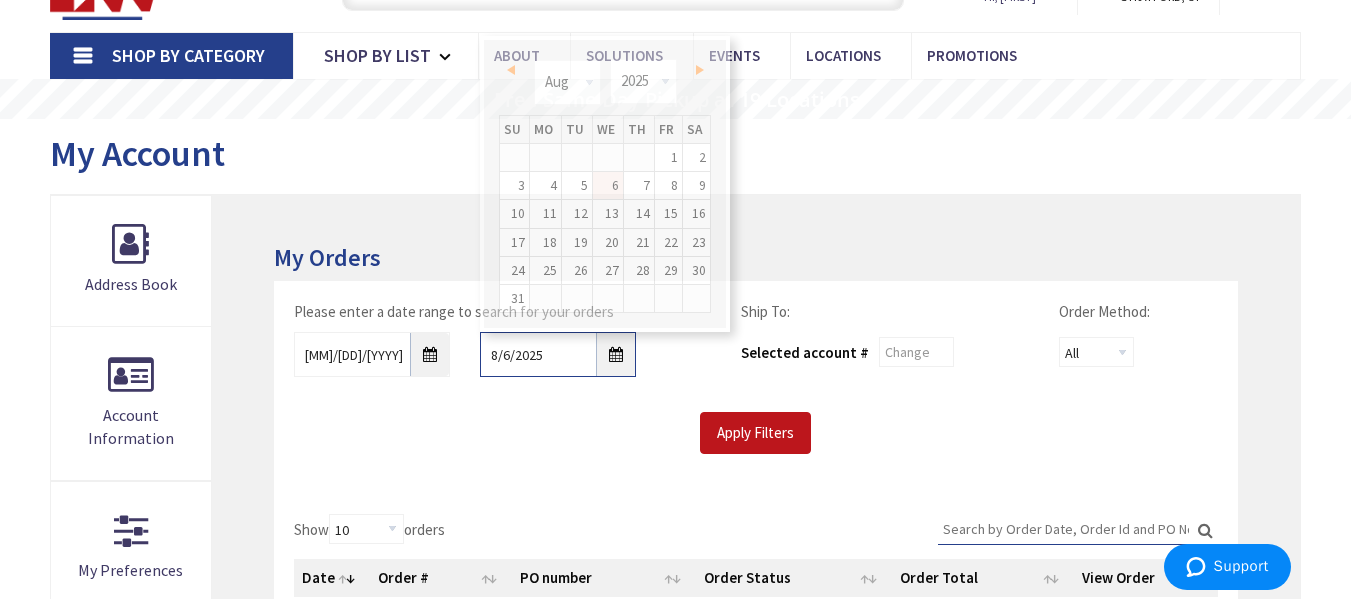 click on "8/6/2025" at bounding box center (558, 354) 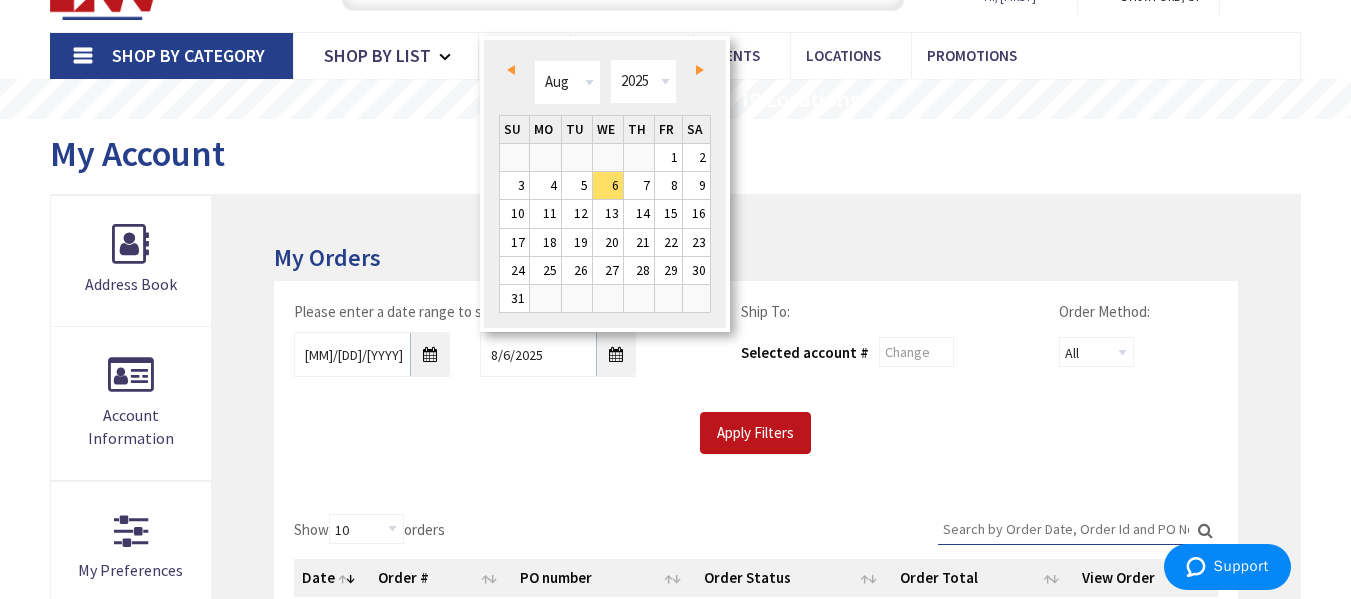 click on "Prev" at bounding box center (514, 70) 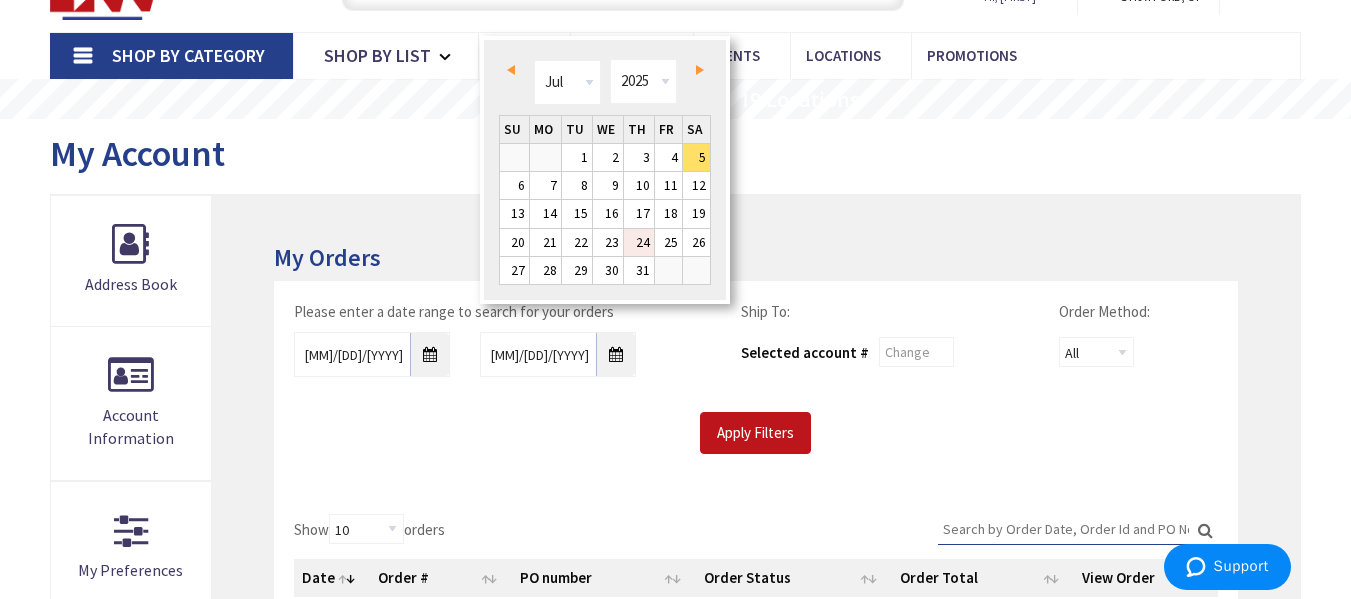 click on "24" at bounding box center [639, 242] 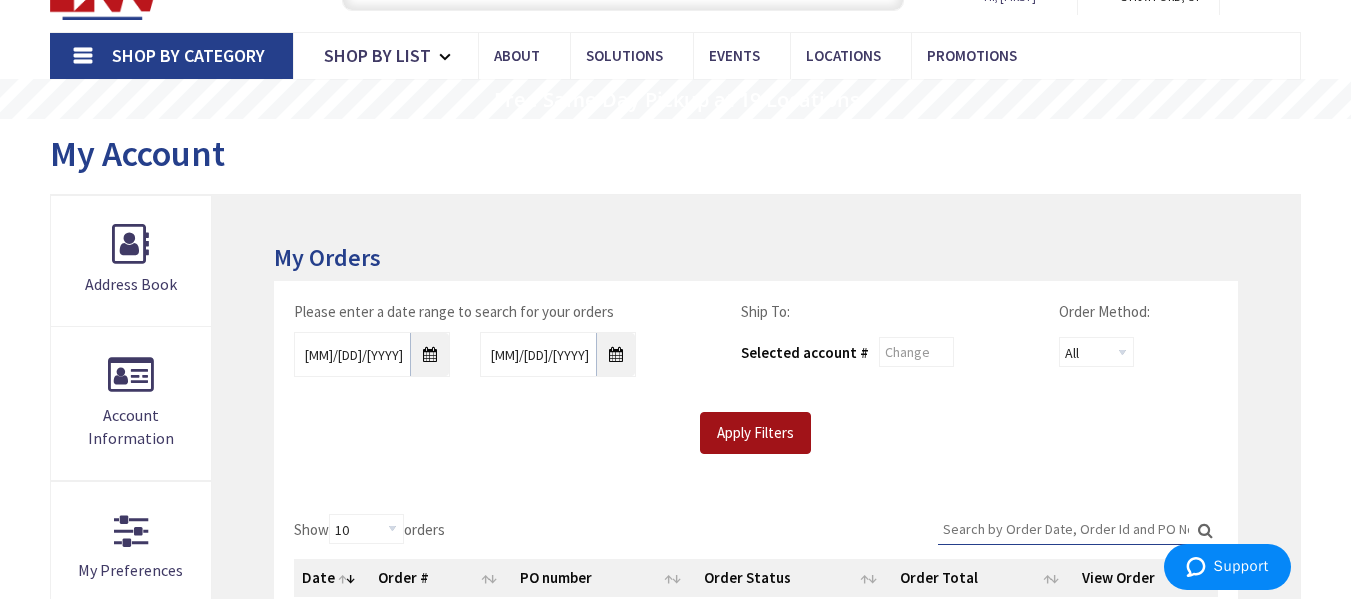 click on "Apply Filters" at bounding box center (755, 433) 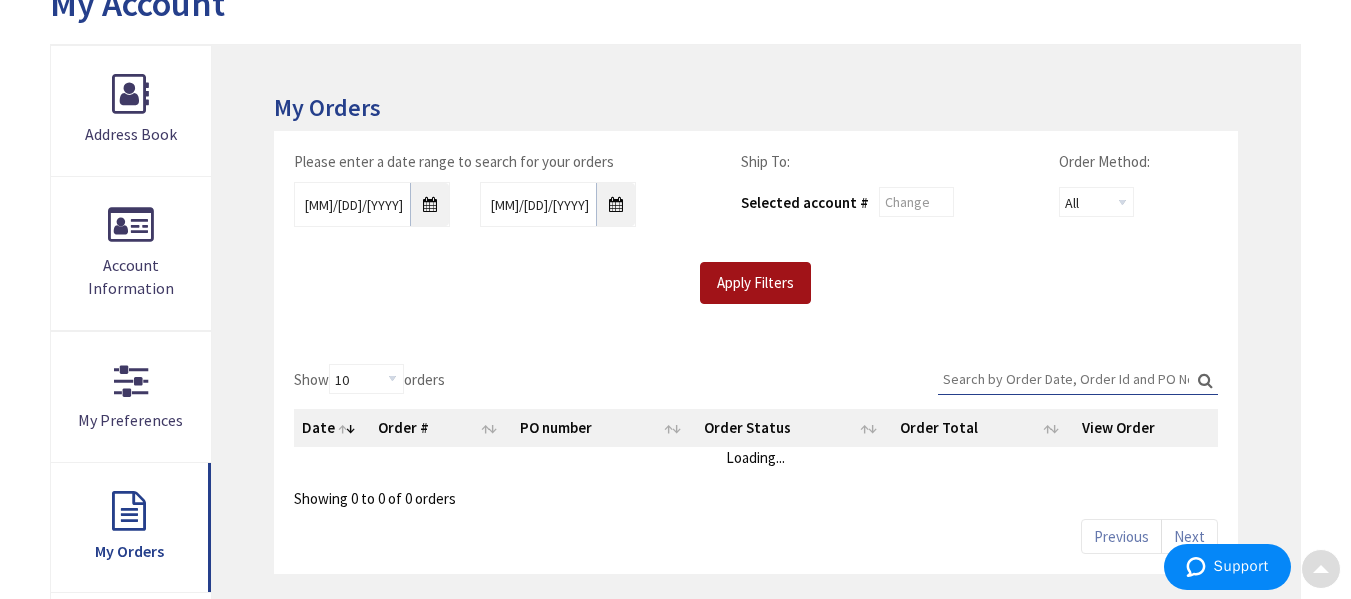 scroll, scrollTop: 300, scrollLeft: 0, axis: vertical 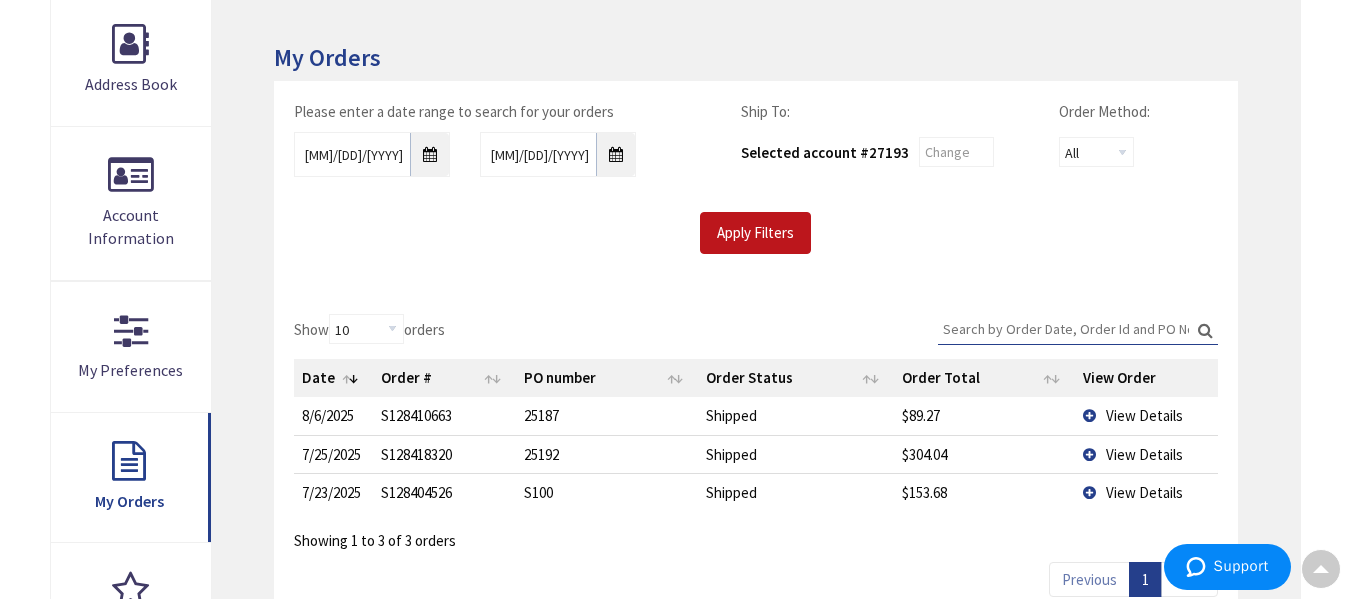 click on "View Details" at bounding box center (1144, 454) 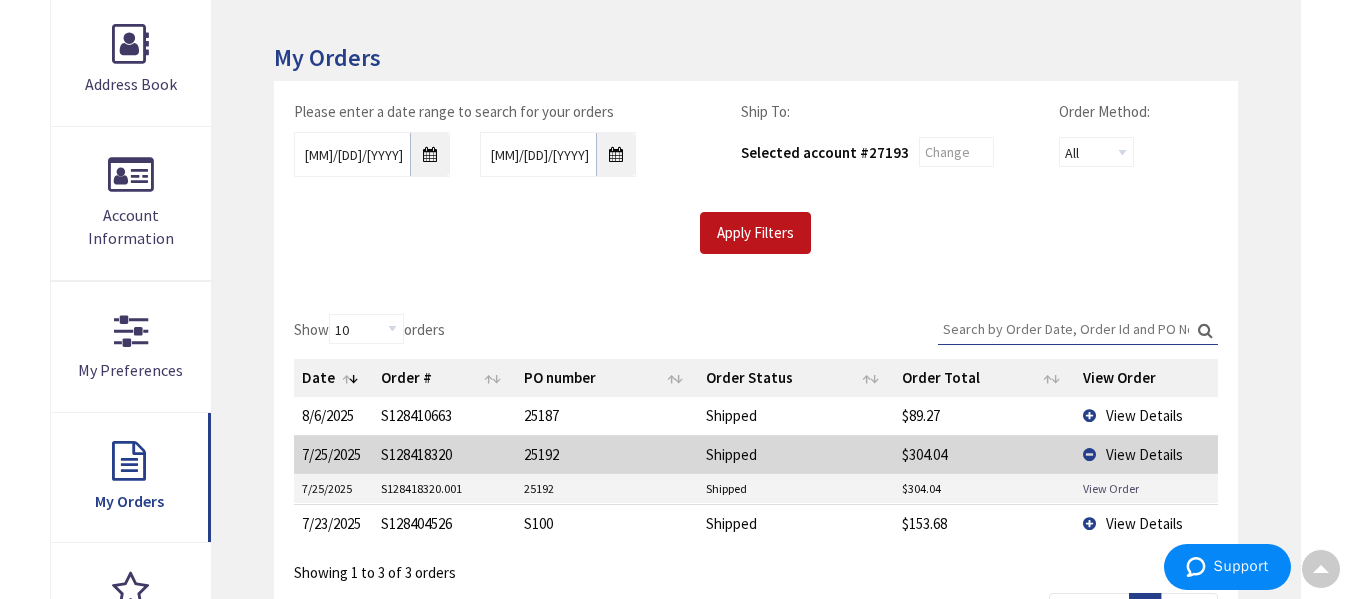 click on "View Order" at bounding box center (1111, 488) 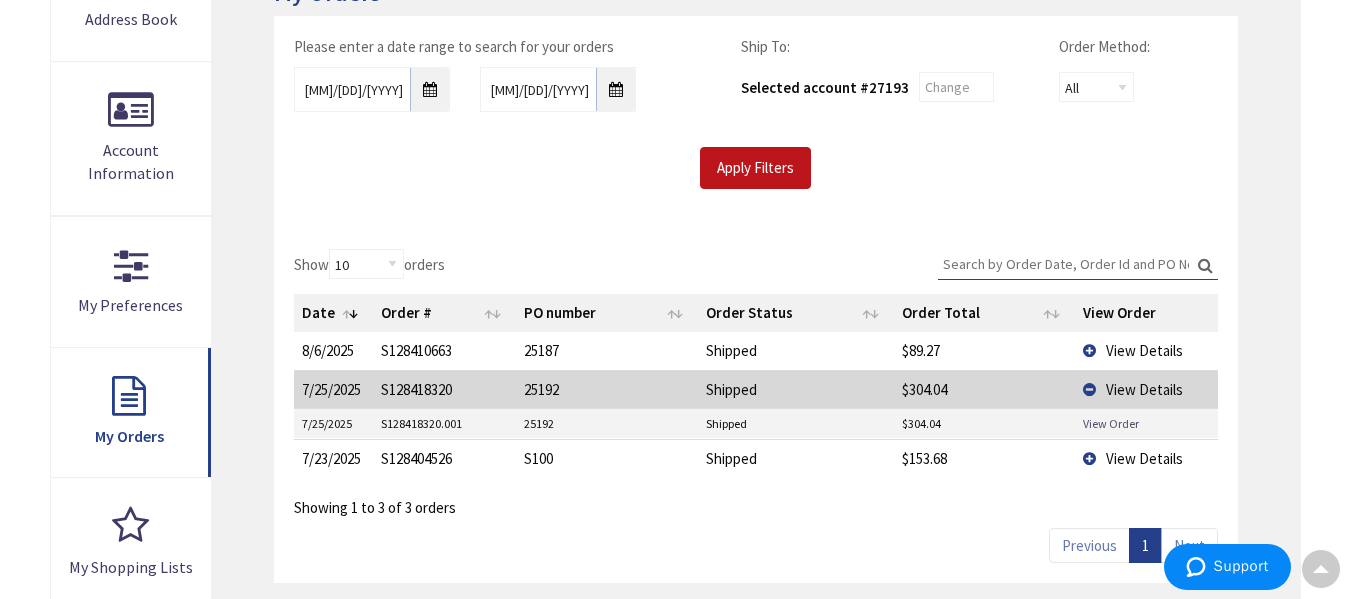 scroll, scrollTop: 400, scrollLeft: 0, axis: vertical 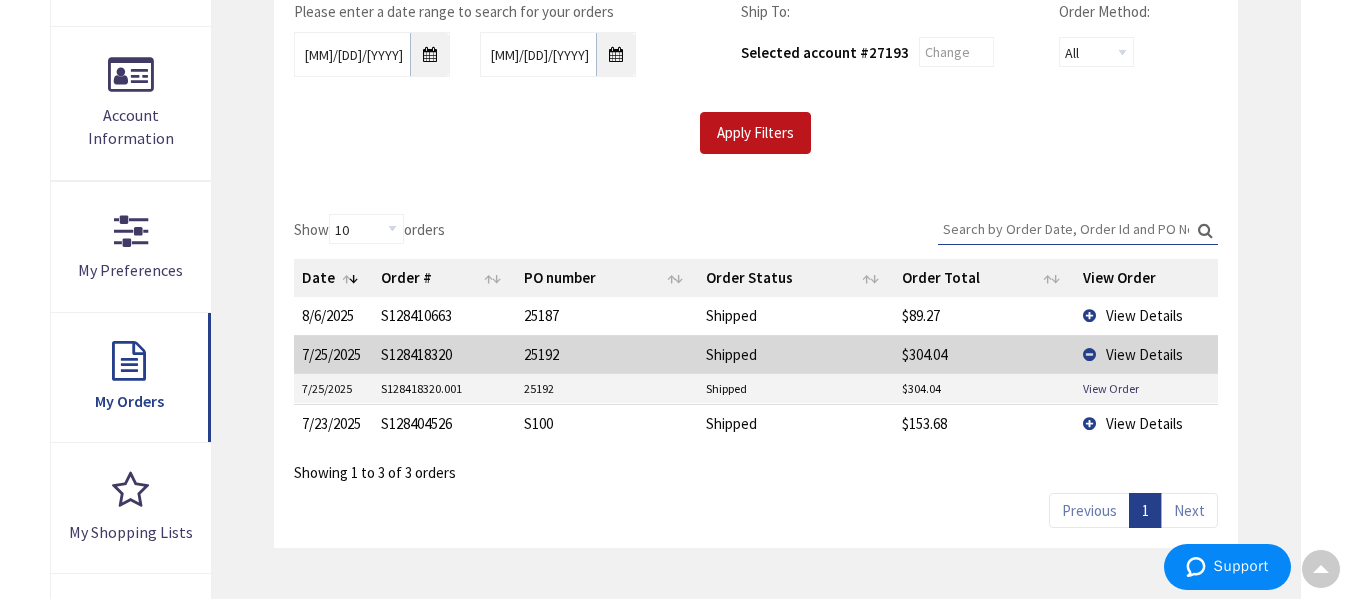 click on "View Details" at bounding box center [1144, 423] 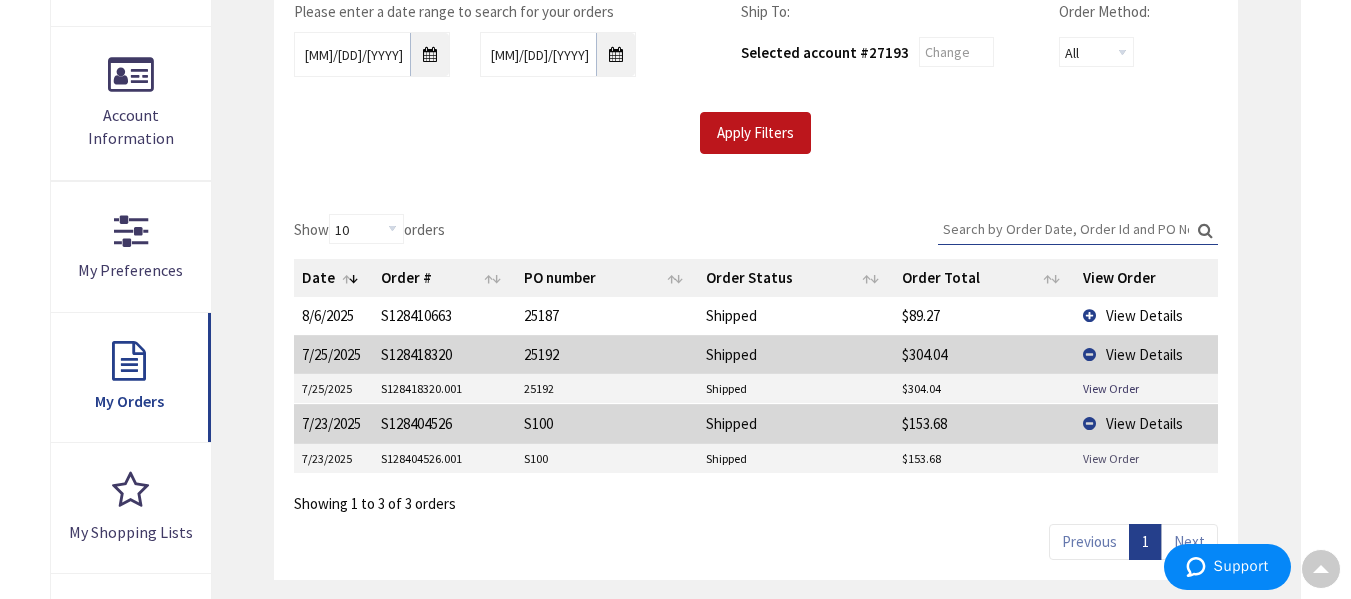 click on "View Order" at bounding box center [1111, 458] 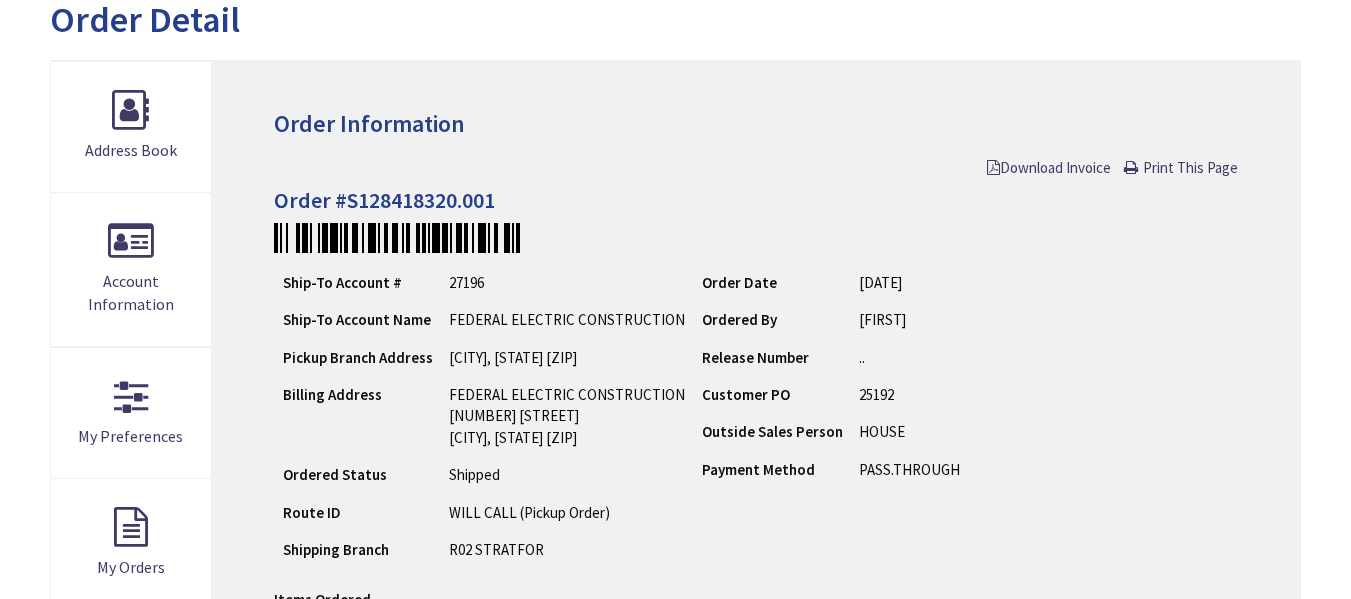 scroll, scrollTop: 299, scrollLeft: 0, axis: vertical 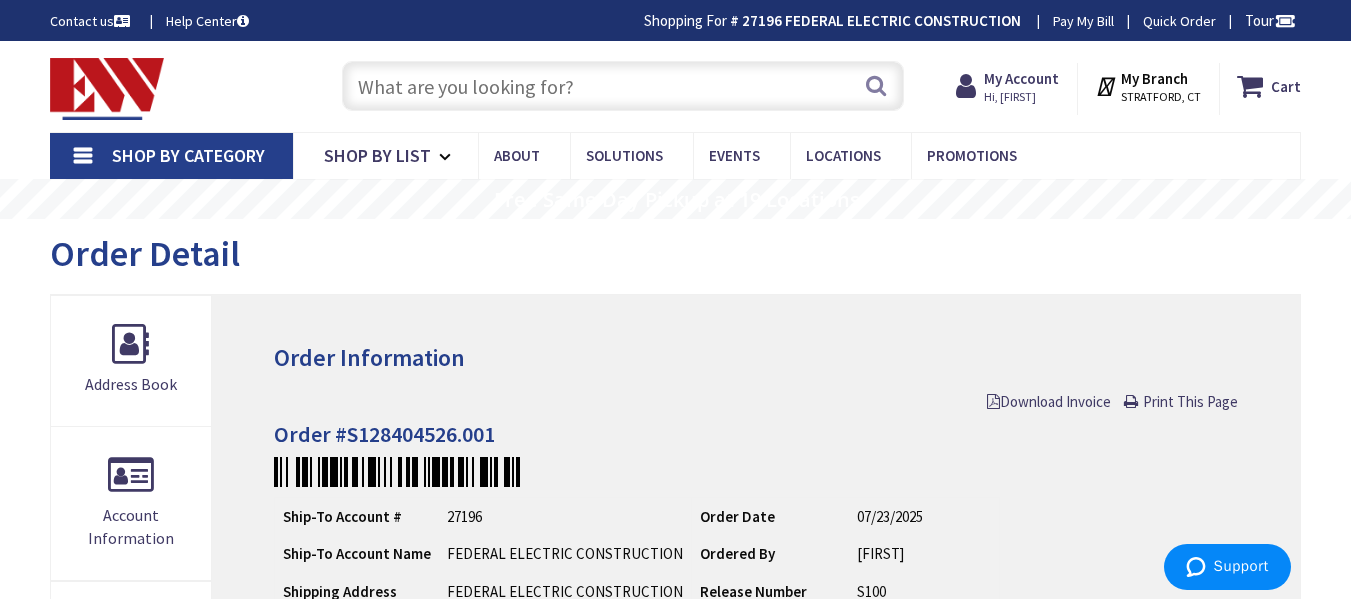 click at bounding box center [623, 86] 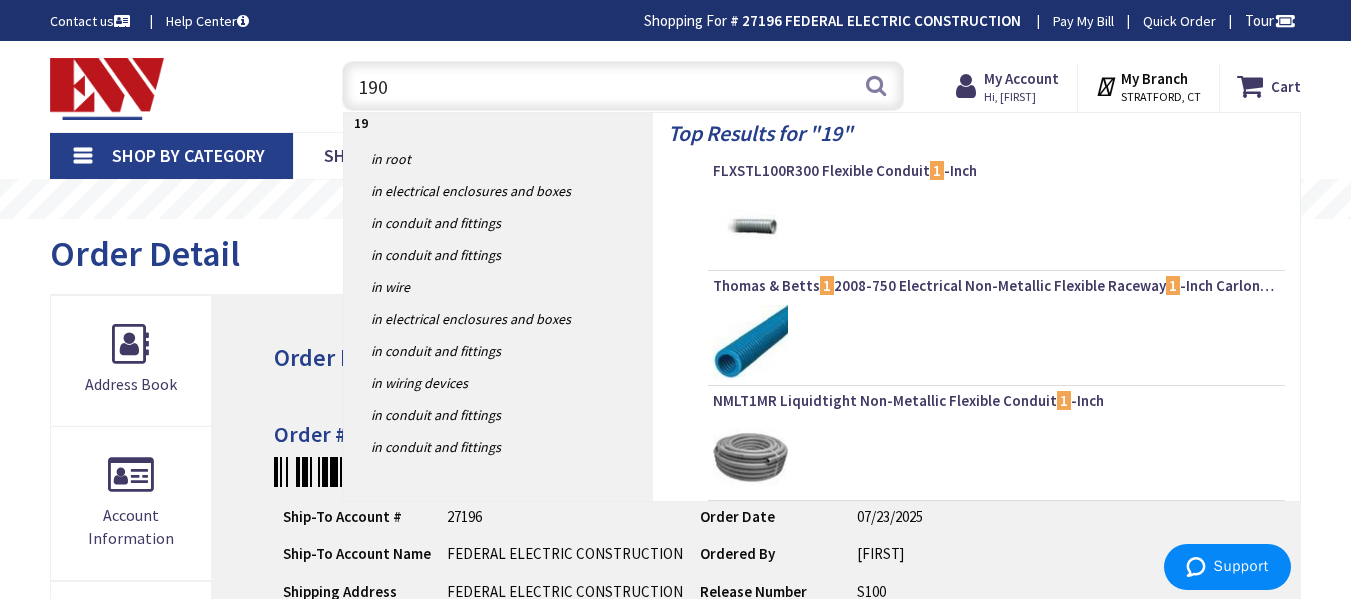 type on "1900" 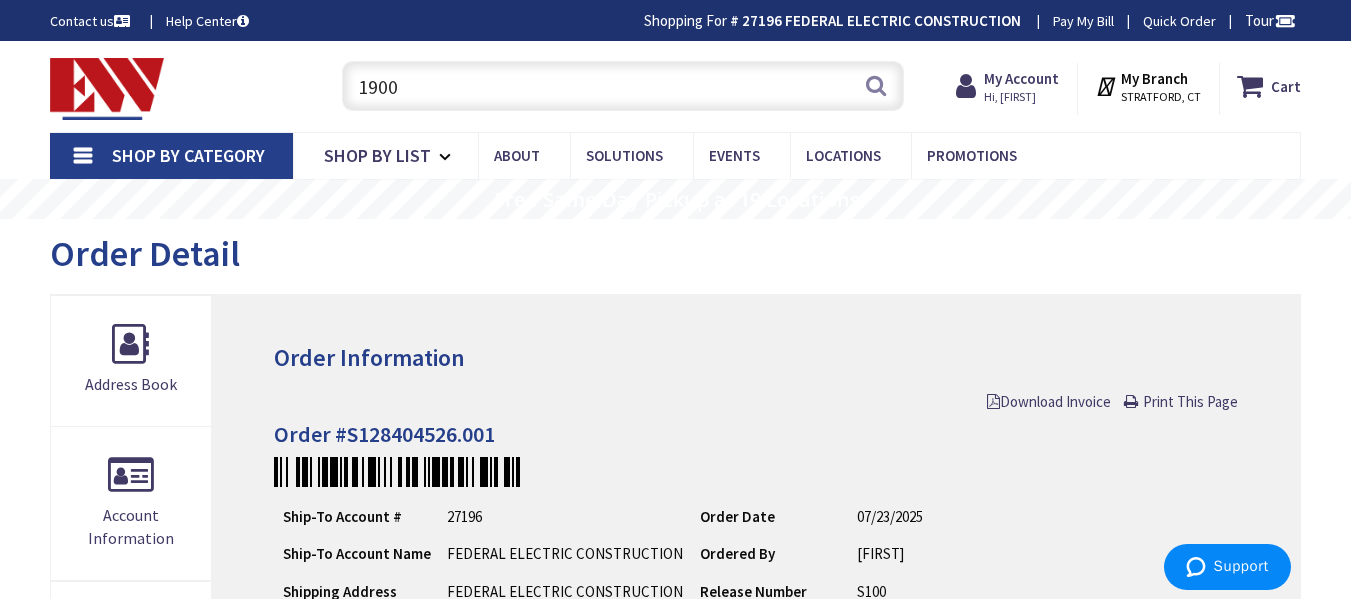 scroll, scrollTop: 38, scrollLeft: 0, axis: vertical 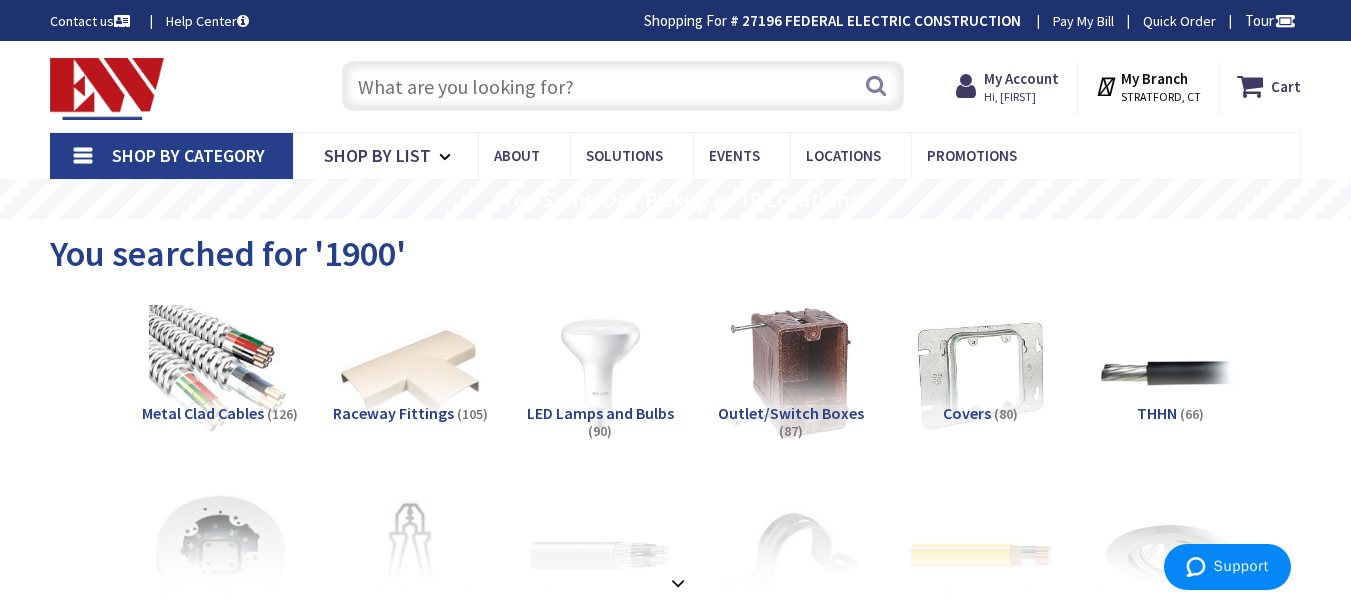 click at bounding box center (623, 86) 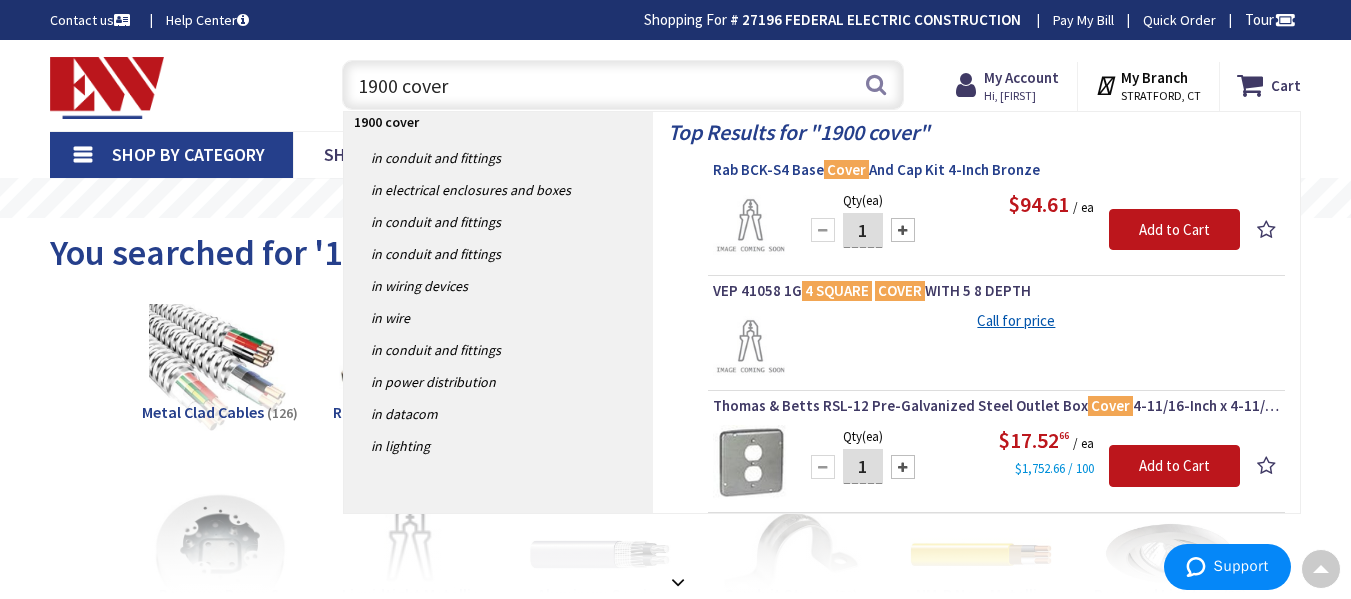 scroll, scrollTop: 0, scrollLeft: 0, axis: both 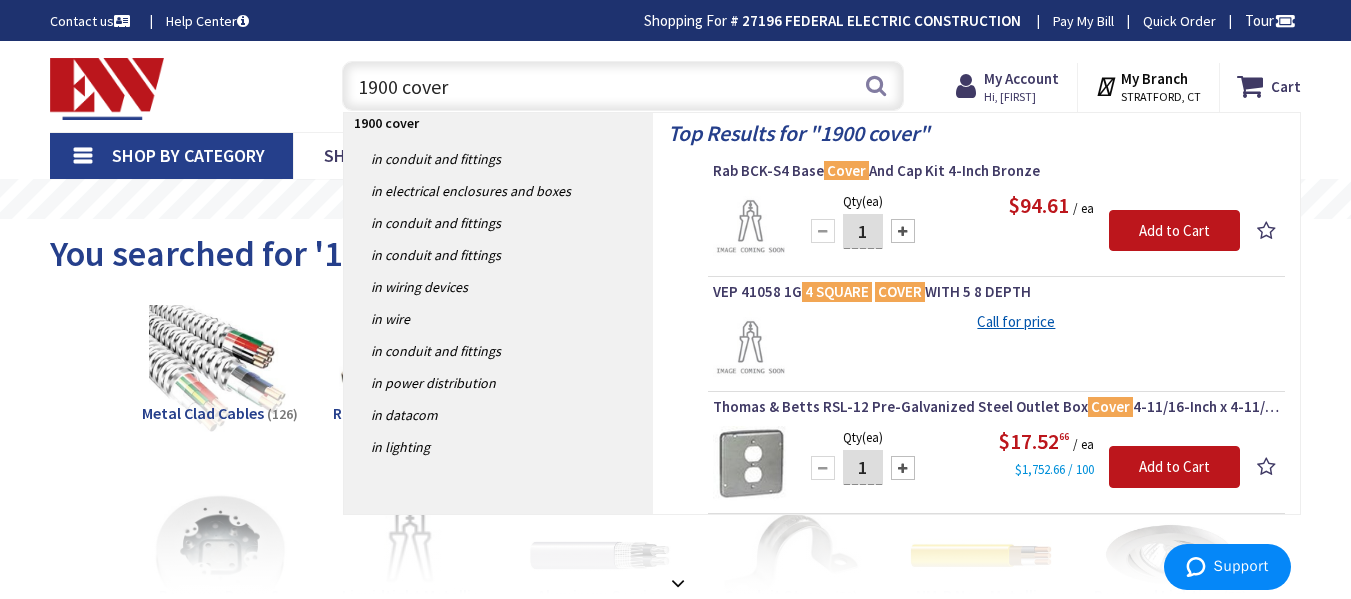 click on "1900 cover" at bounding box center (623, 86) 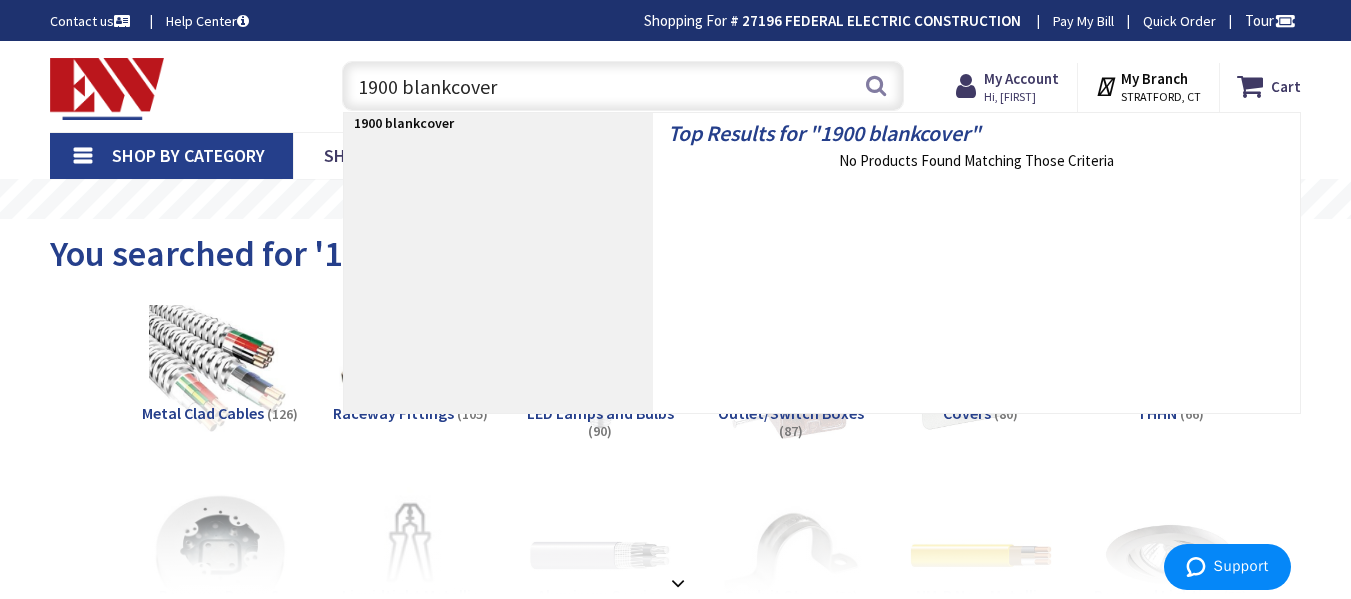 type on "1900 blank cover" 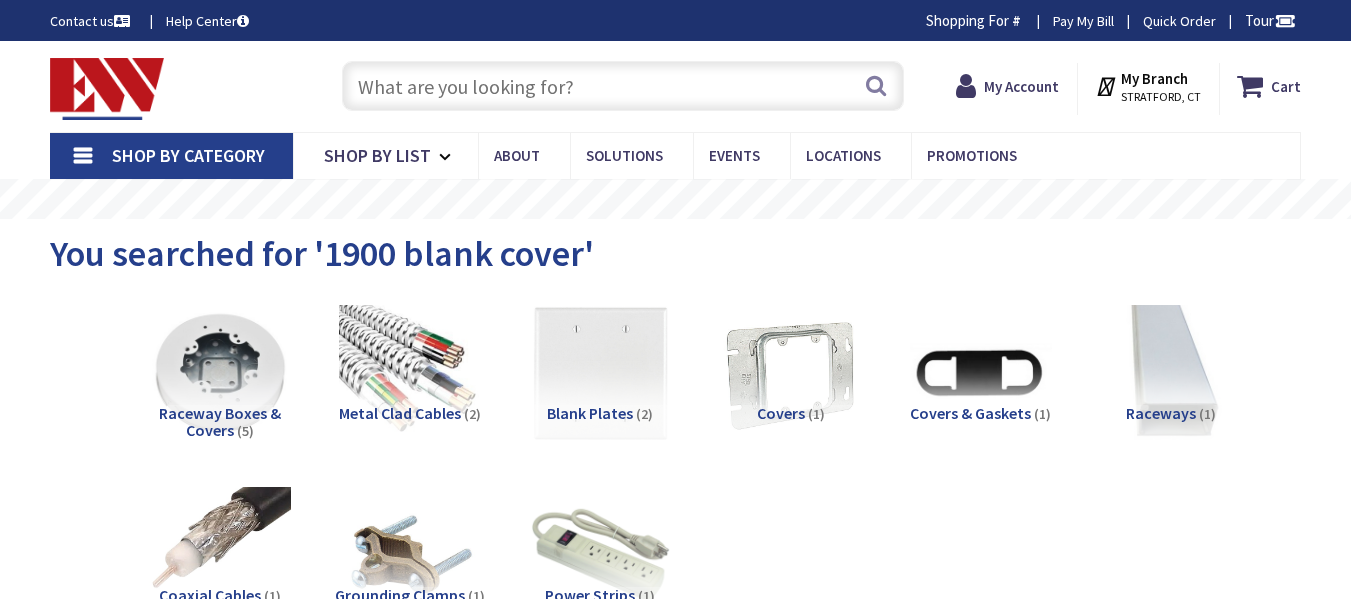 scroll, scrollTop: 0, scrollLeft: 0, axis: both 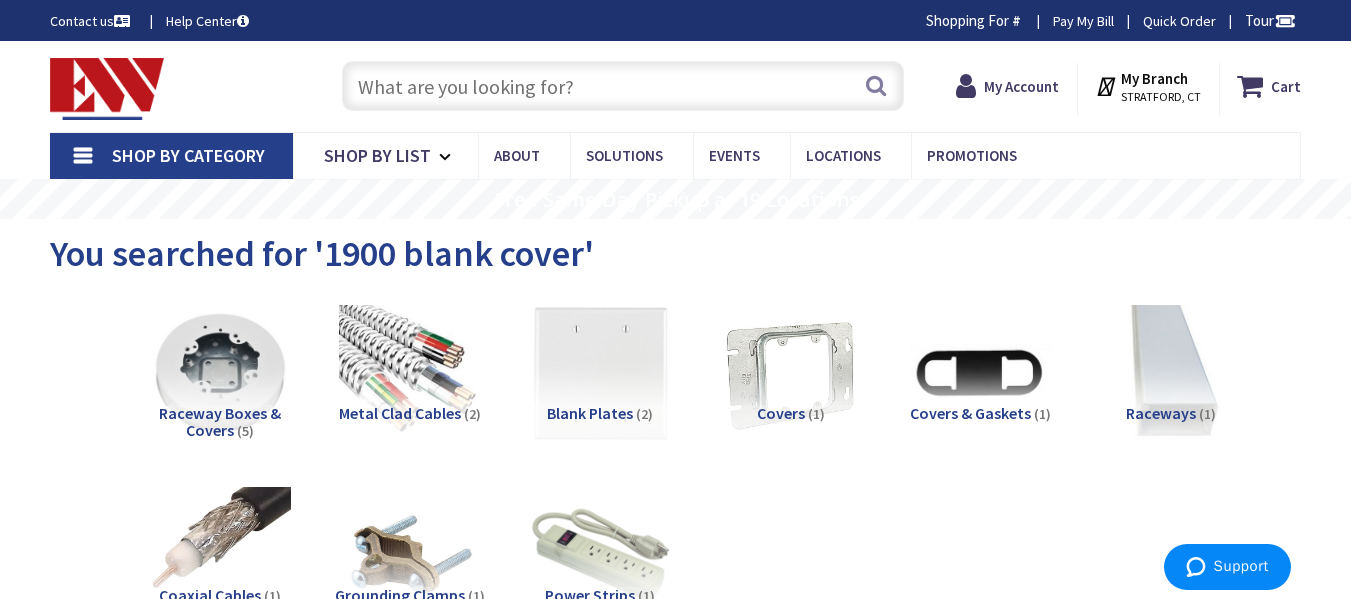 click at bounding box center (623, 86) 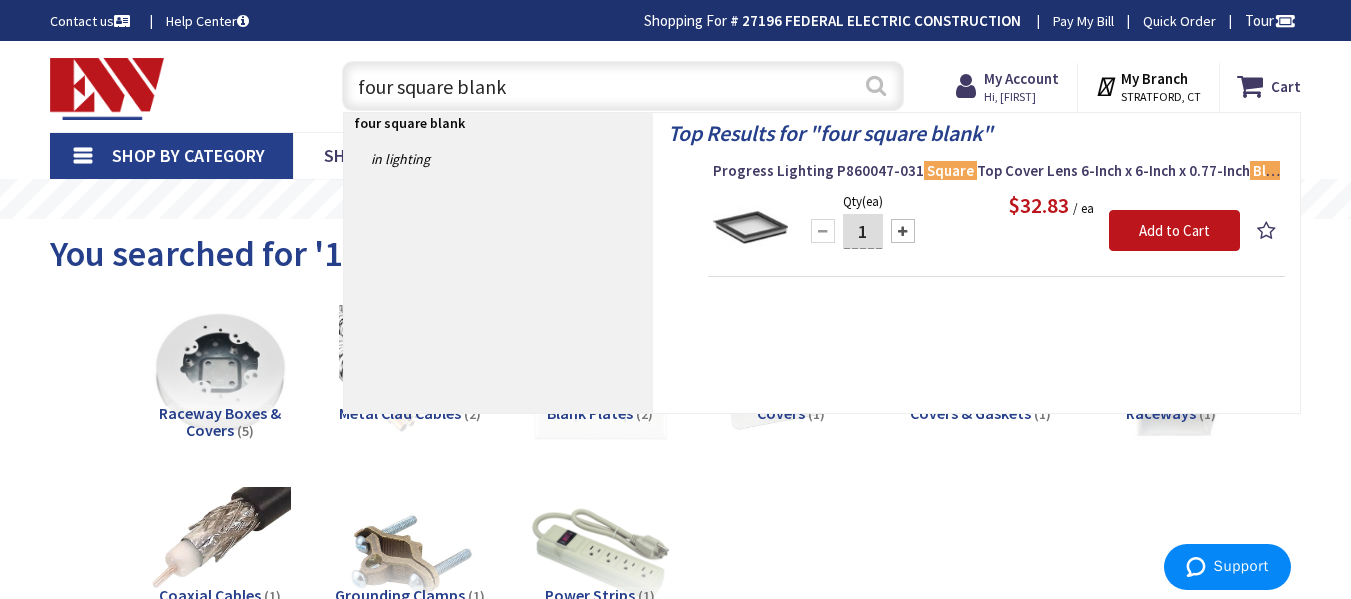 type on "four square blank" 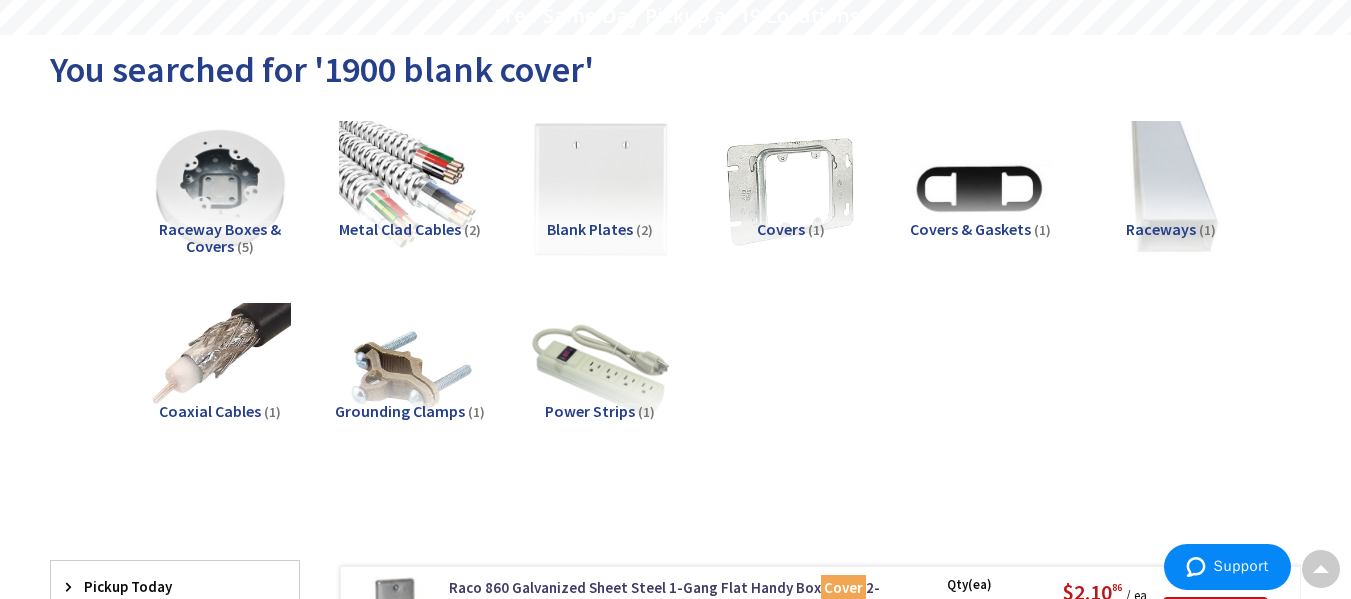 scroll, scrollTop: 0, scrollLeft: 0, axis: both 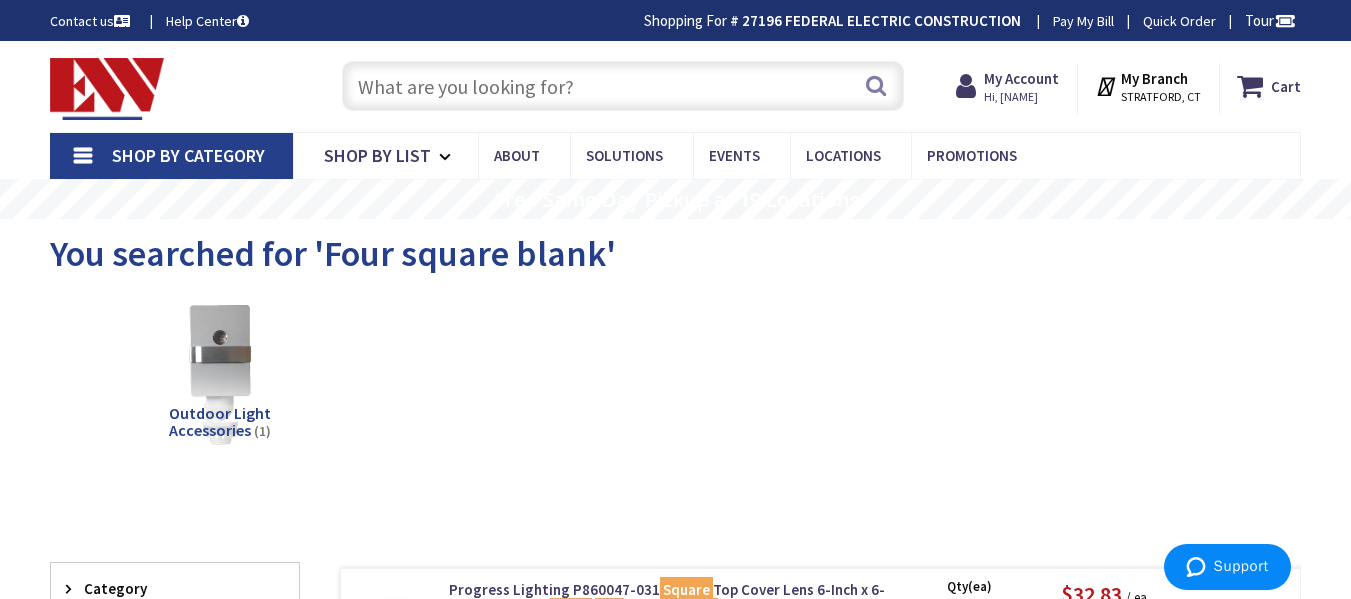 click at bounding box center [623, 86] 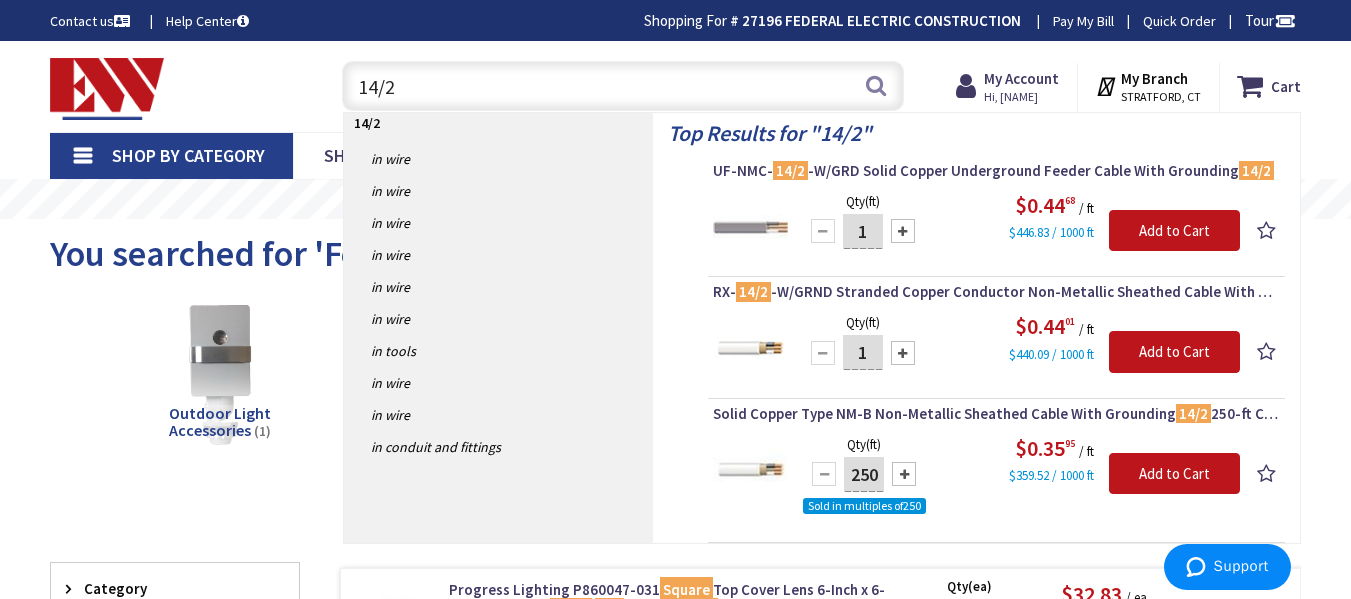 drag, startPoint x: 376, startPoint y: 89, endPoint x: 351, endPoint y: 98, distance: 26.57066 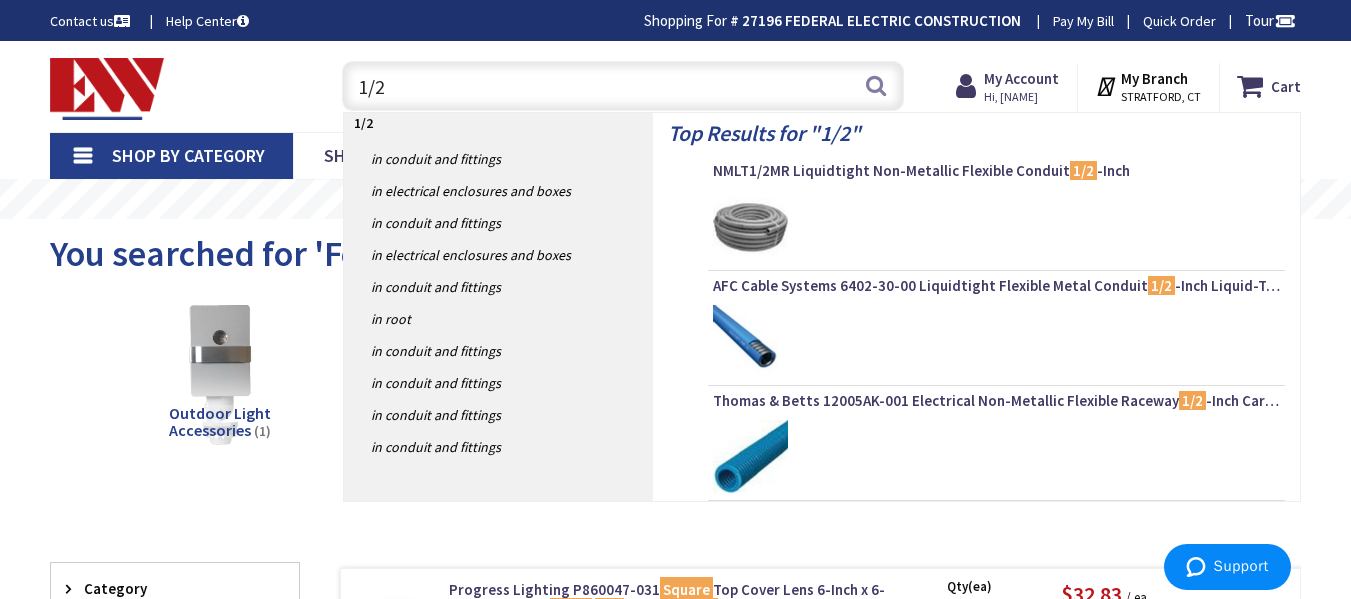 click on "1/2" at bounding box center (623, 86) 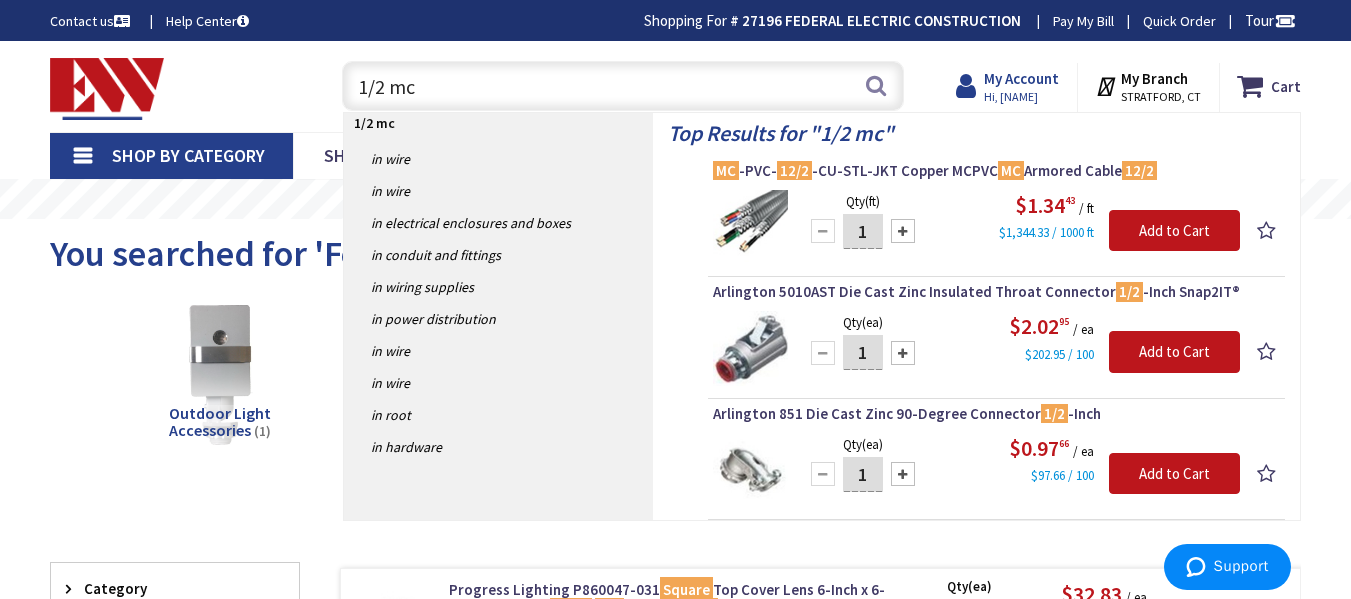 type on "1/2 mc" 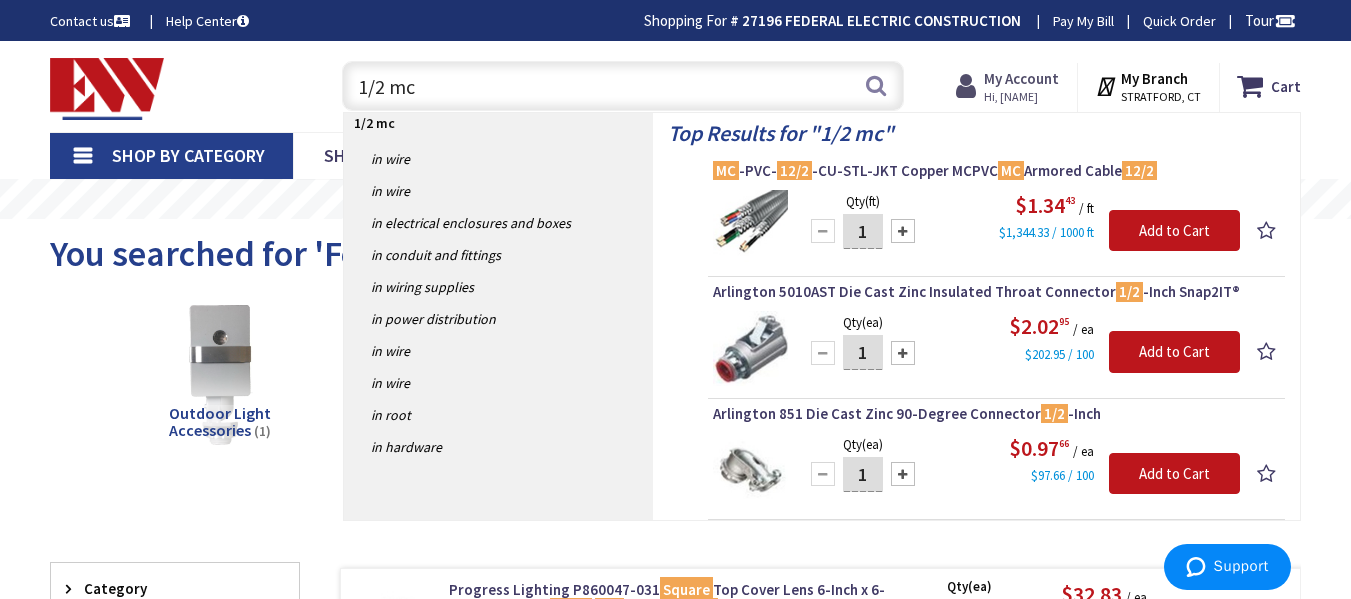 click on "Hi, [FIRST]" at bounding box center (1021, 97) 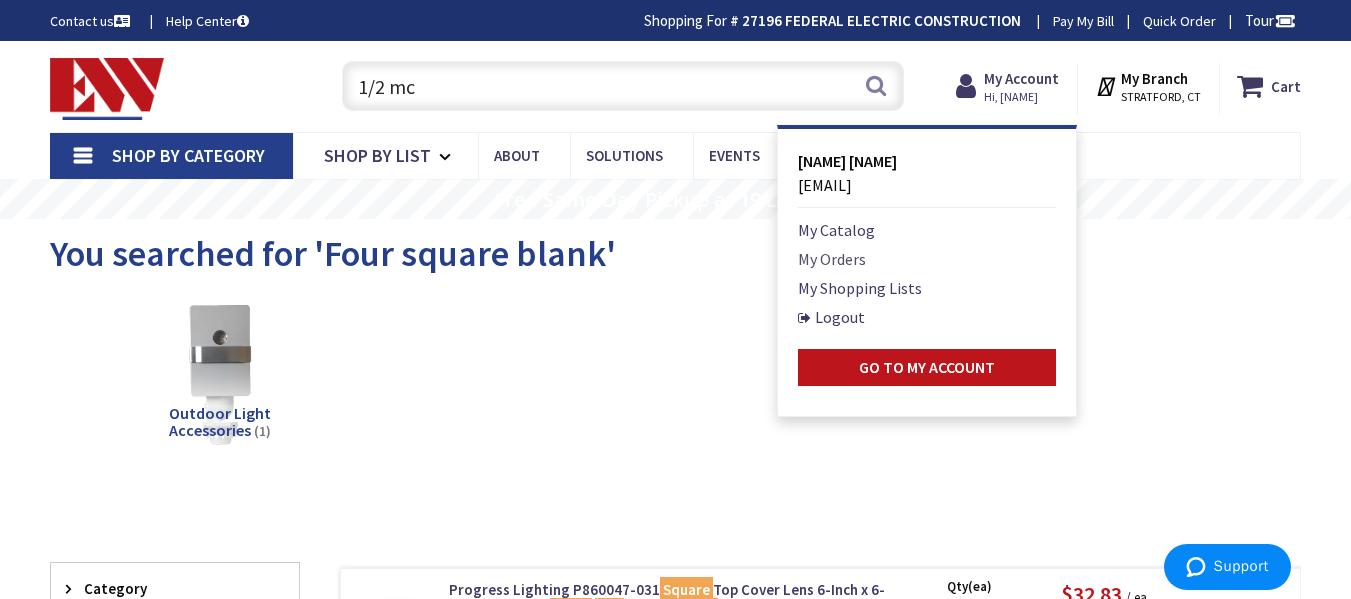 click on "My Orders" at bounding box center [832, 259] 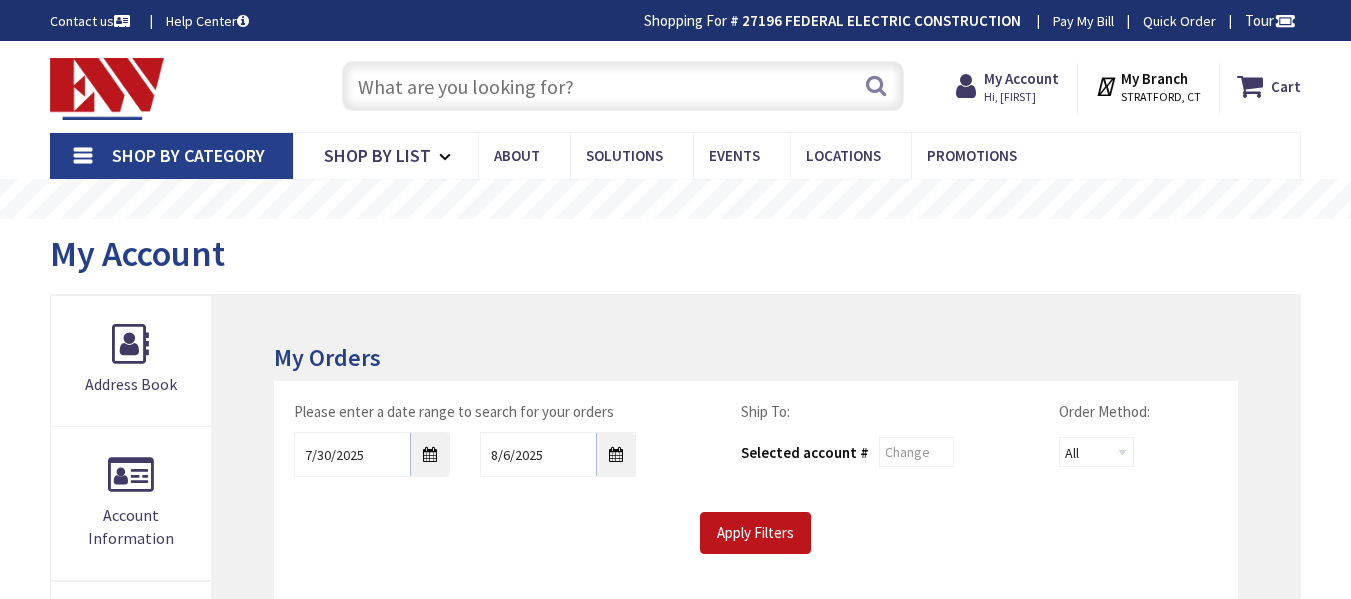 scroll, scrollTop: 0, scrollLeft: 0, axis: both 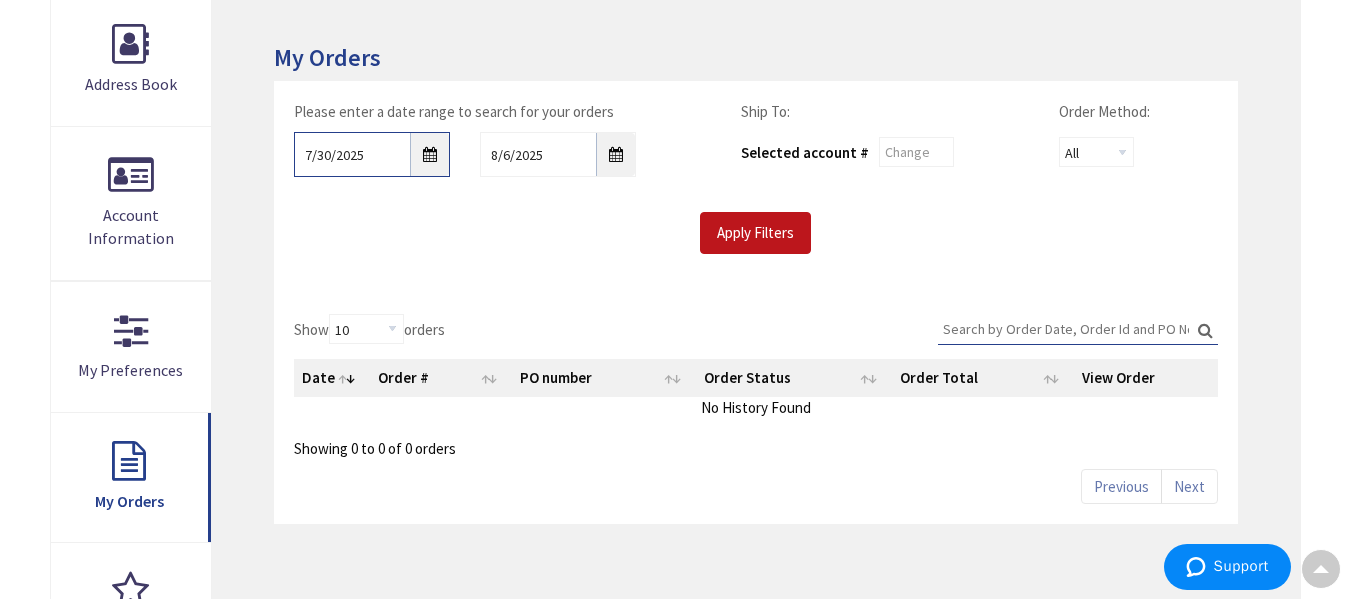 click on "7/30/2025" at bounding box center [372, 154] 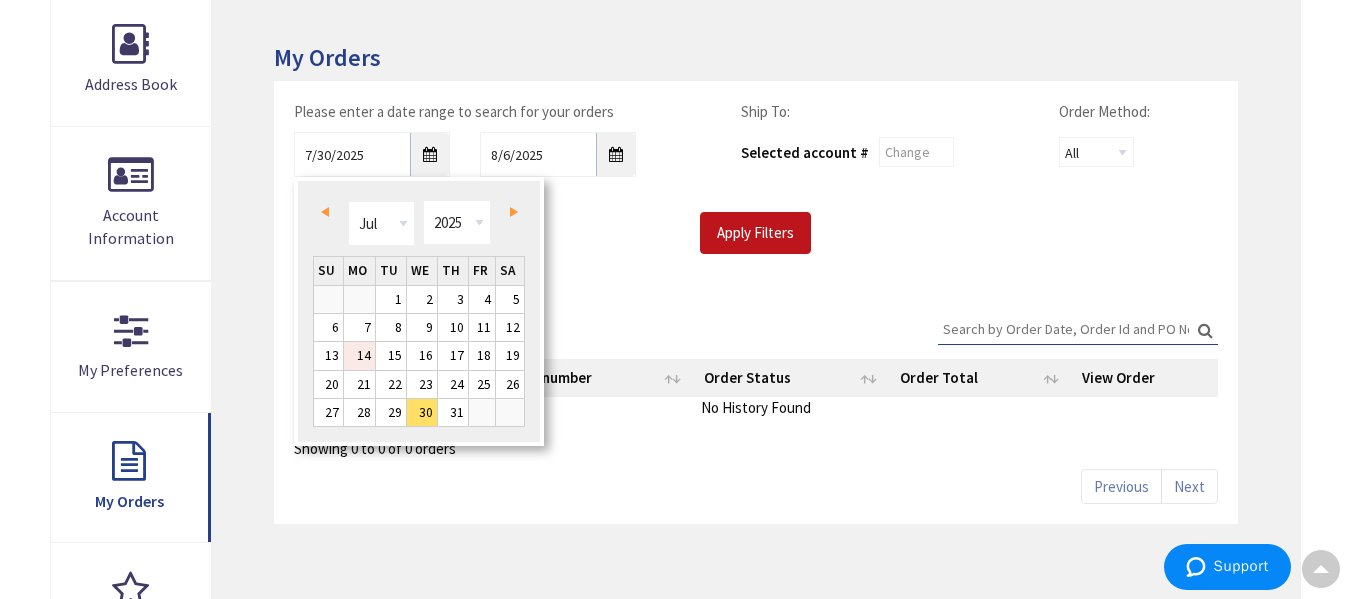 click on "14" at bounding box center [359, 355] 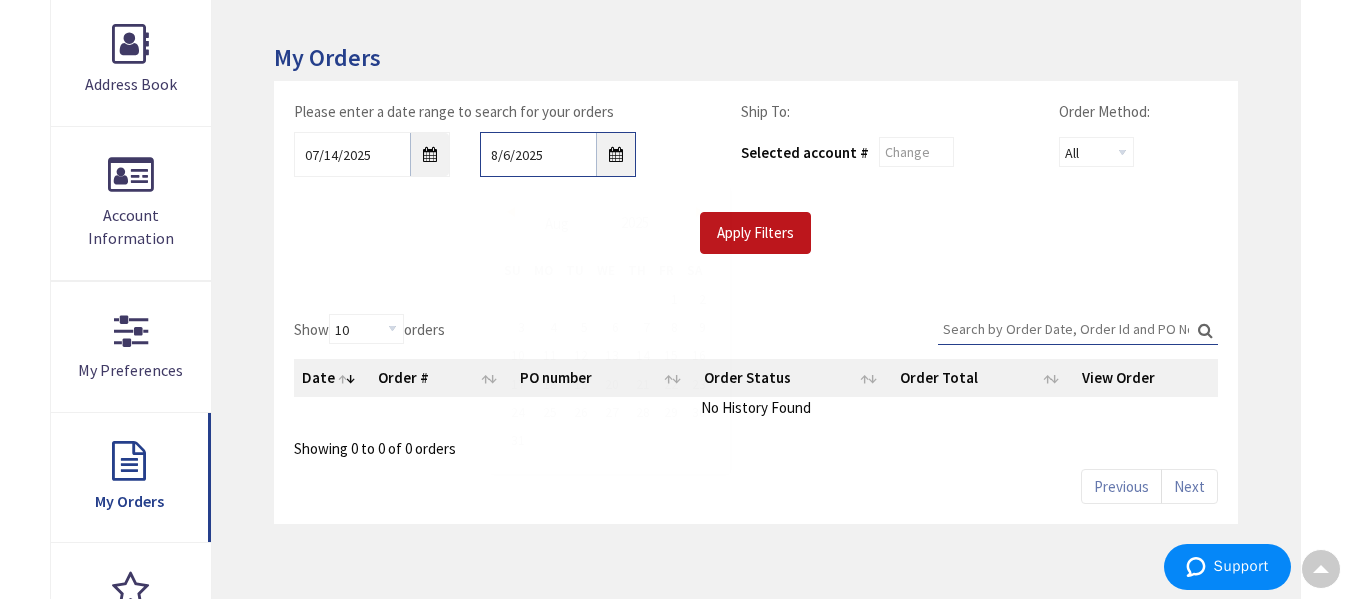 click on "8/6/2025" at bounding box center [558, 154] 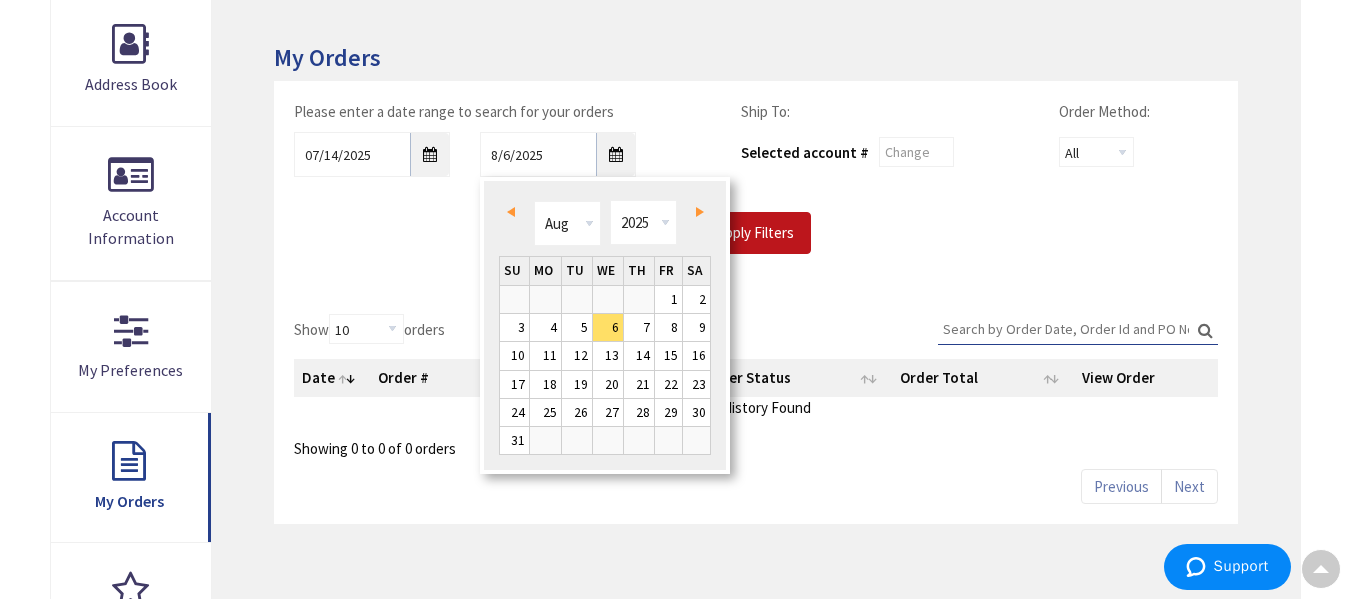 click on "Prev" at bounding box center [511, 212] 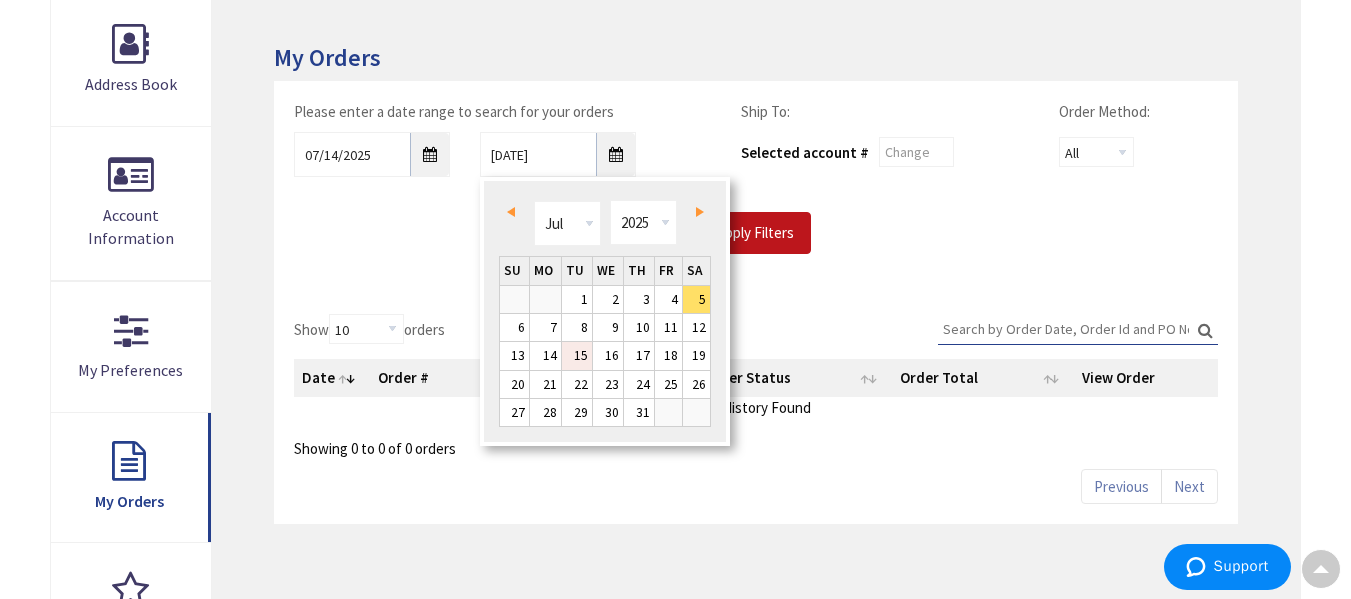click on "15" at bounding box center [577, 355] 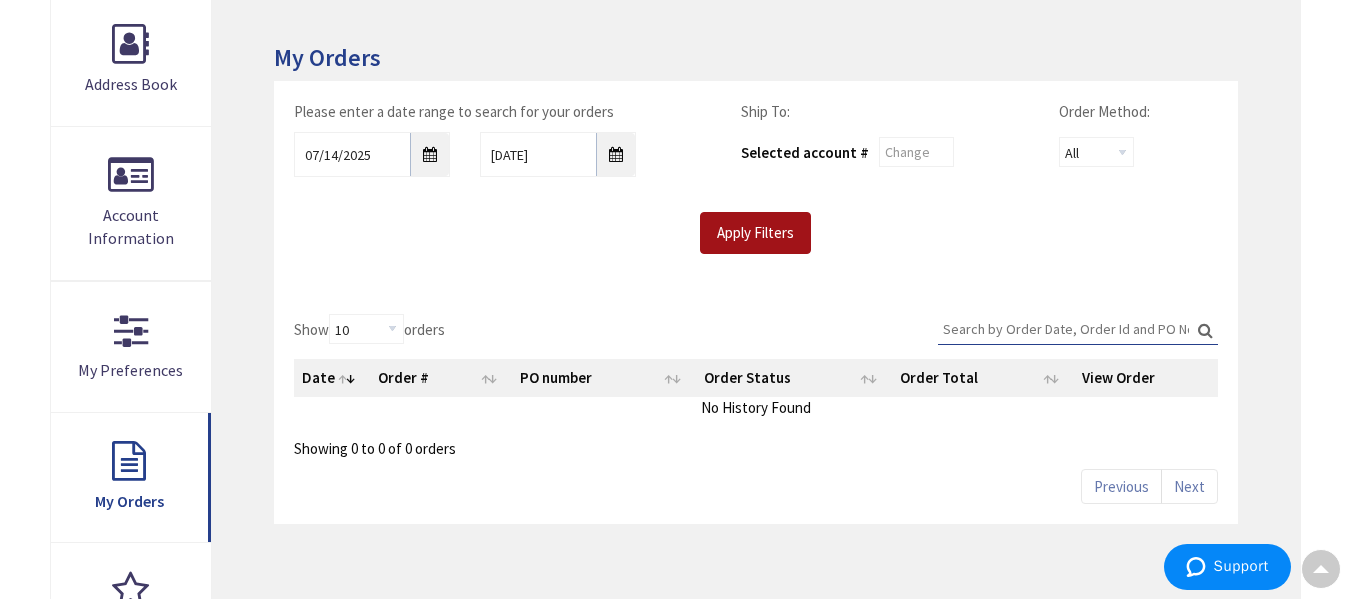 click on "Apply Filters" at bounding box center [755, 233] 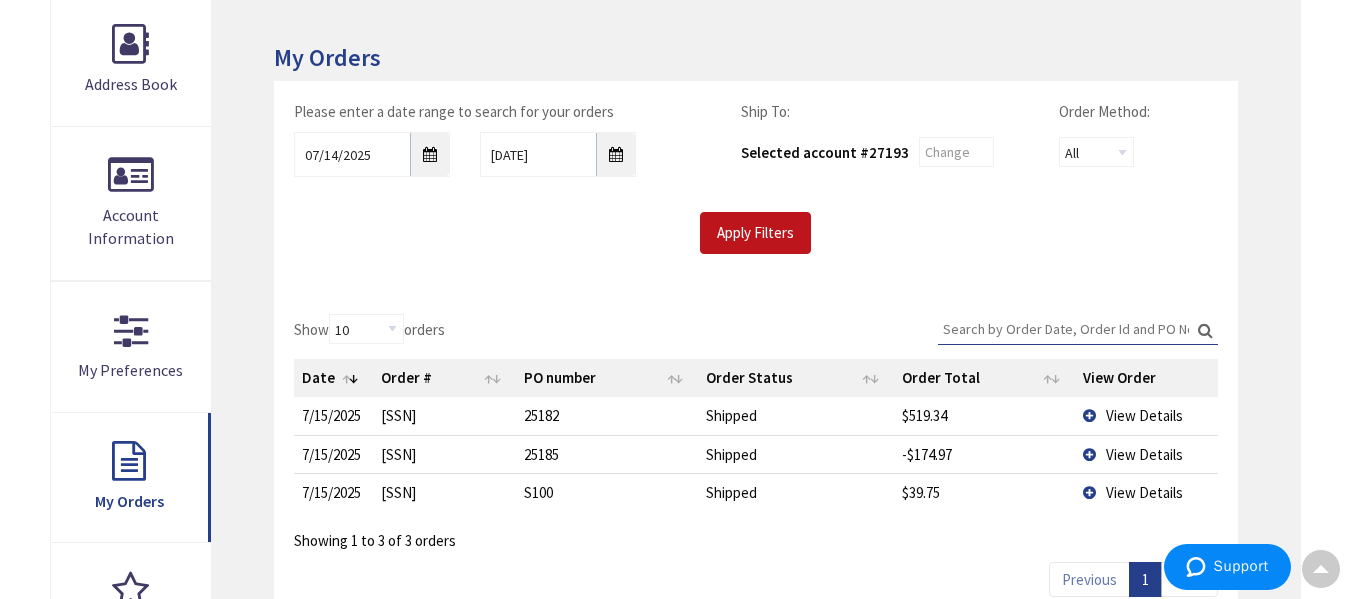 click on "View Details" at bounding box center (1144, 415) 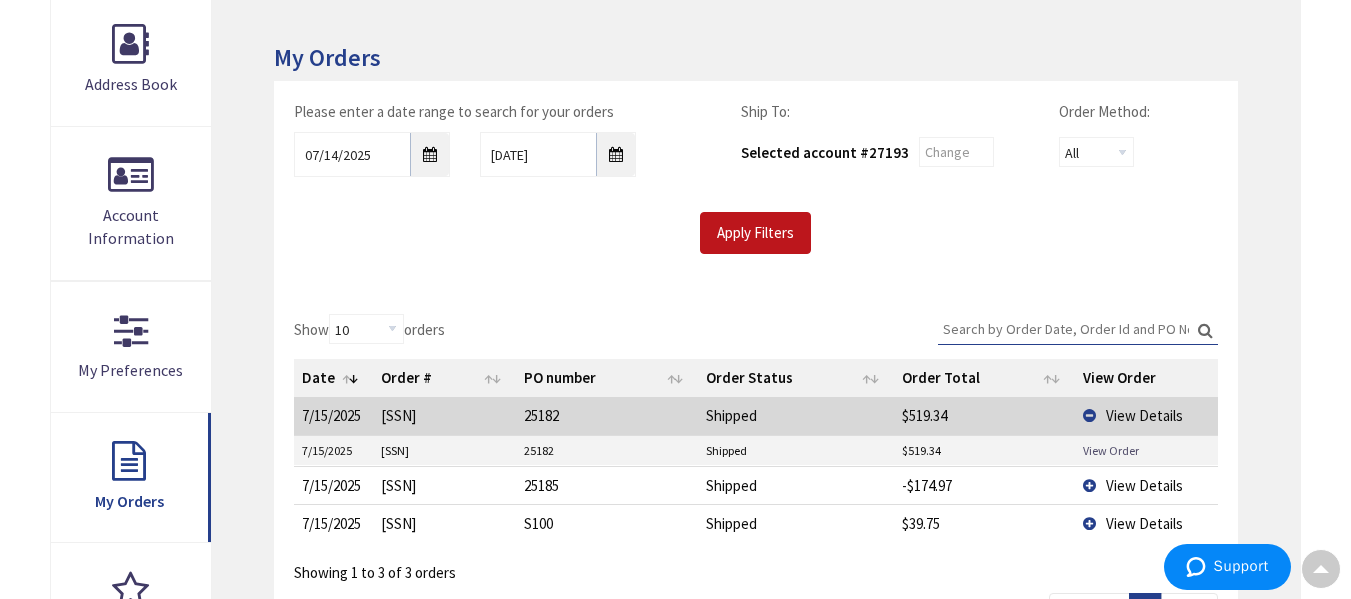 click on "View Order" at bounding box center (1111, 450) 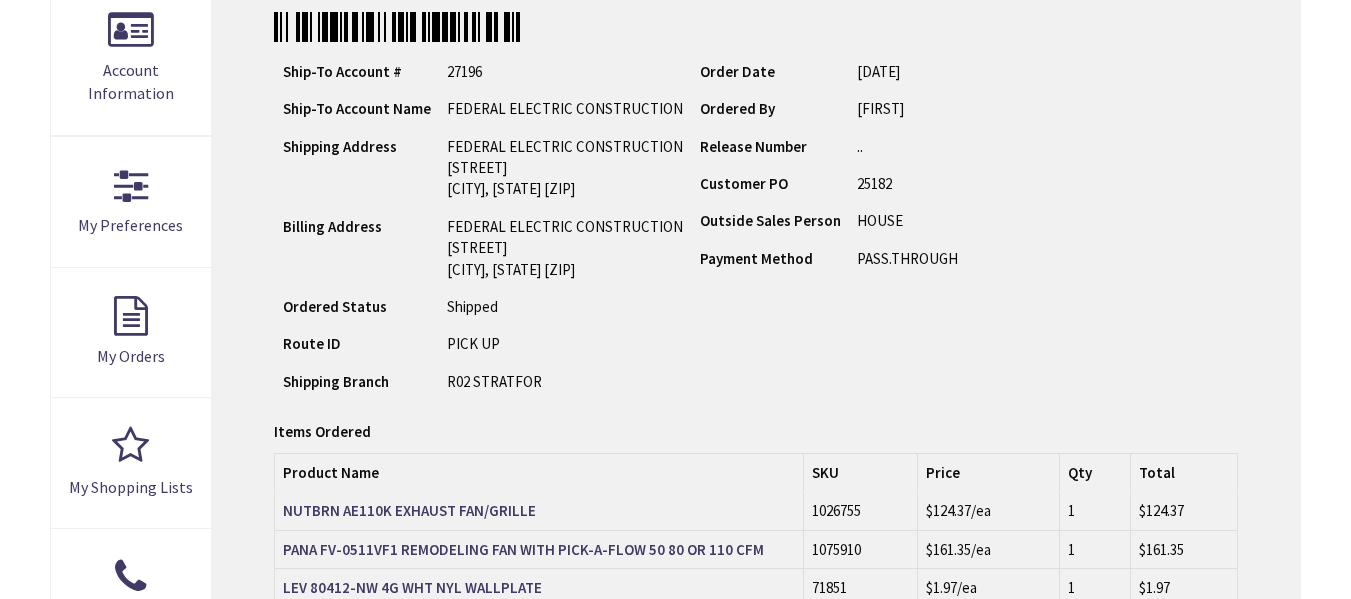 scroll, scrollTop: 0, scrollLeft: 0, axis: both 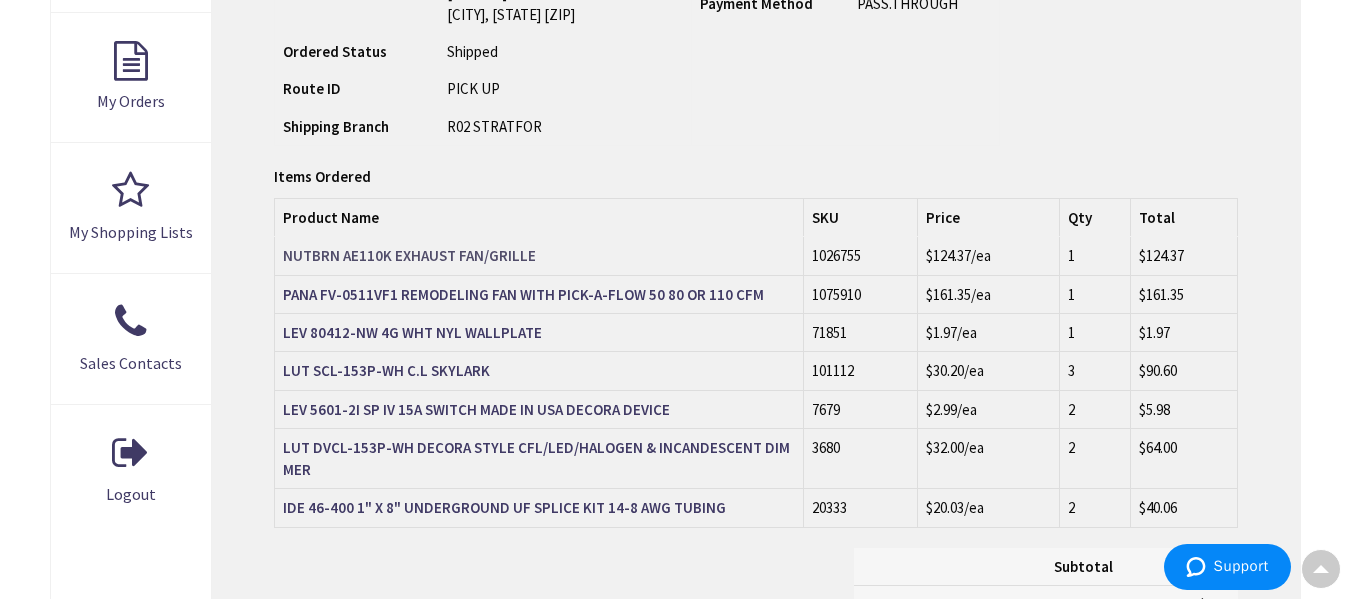 click on "NUTBRN AE110K EXHAUST FAN/GRILLE" at bounding box center (409, 255) 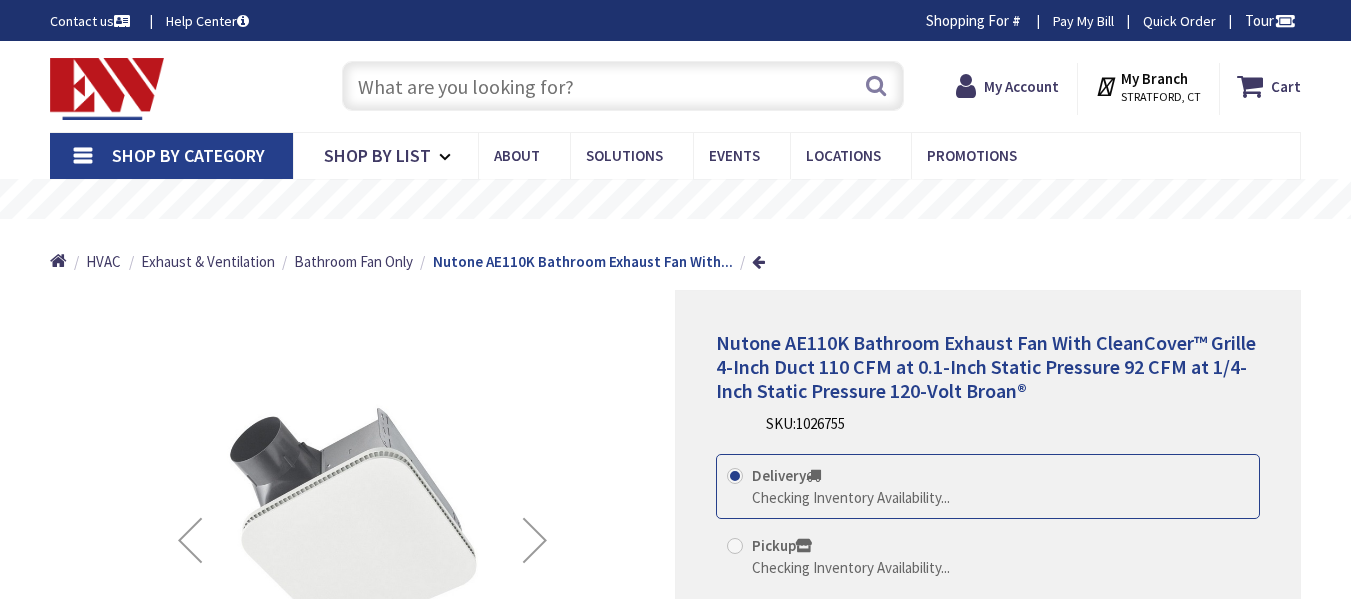 scroll, scrollTop: 0, scrollLeft: 0, axis: both 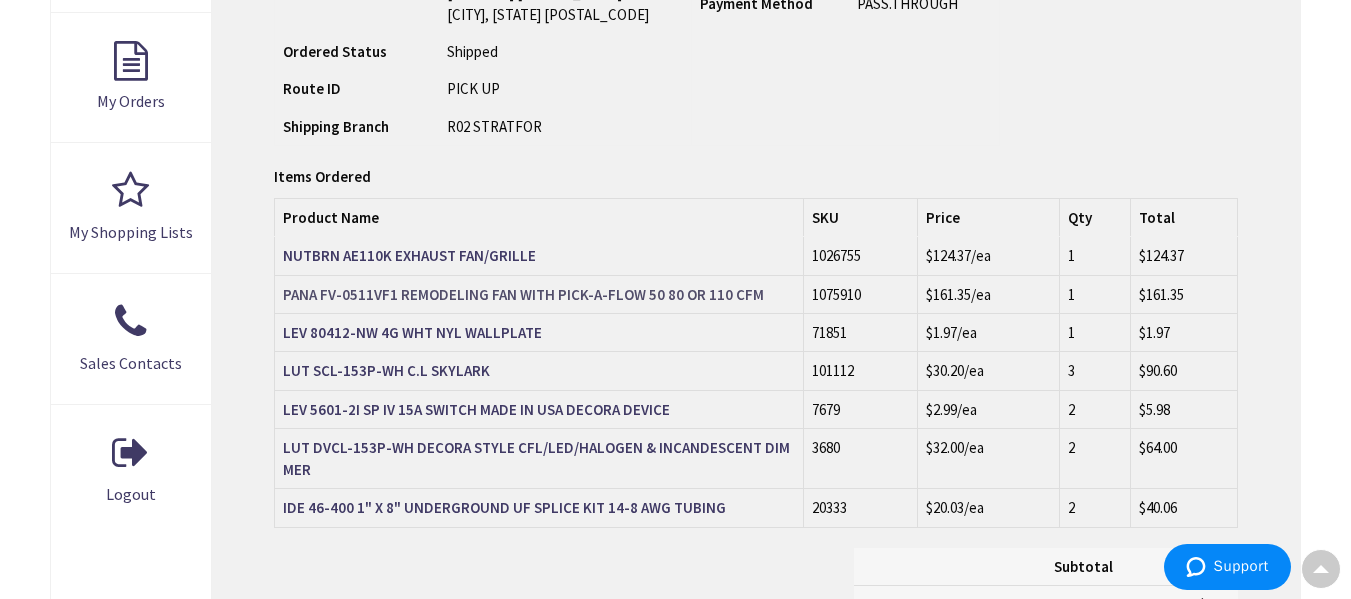 click on "PANA FV-0511VF1 REMODELING FAN WITH PICK-A-FLOW 50 80 OR 110 CFM" at bounding box center [523, 294] 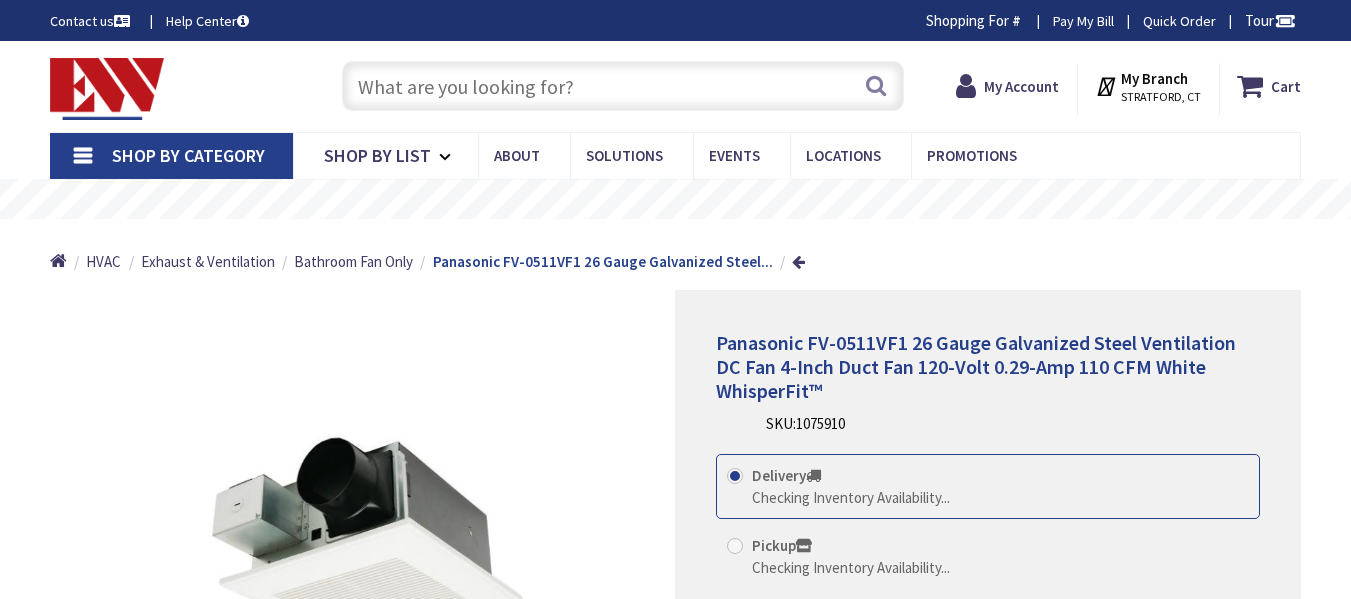 scroll, scrollTop: 0, scrollLeft: 0, axis: both 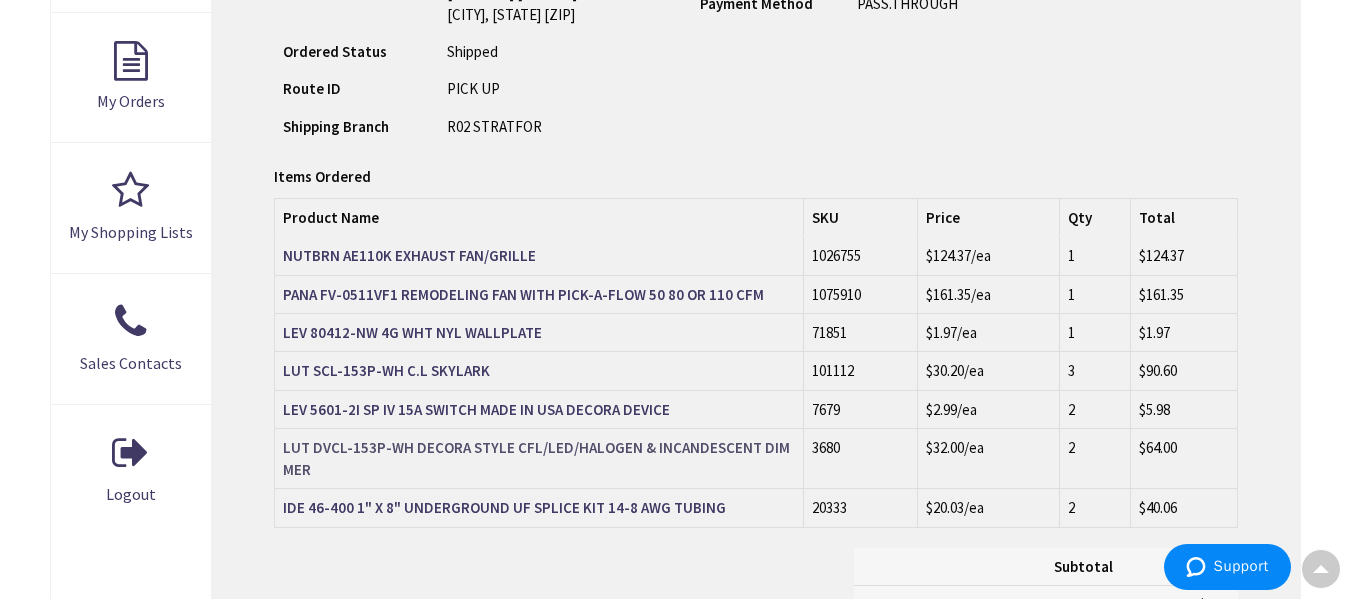 click on "LUT DVCL-153P-WH DECORA STYLE CFL/LED/HALOGEN & INCANDESCENT DIMMER" at bounding box center (536, 458) 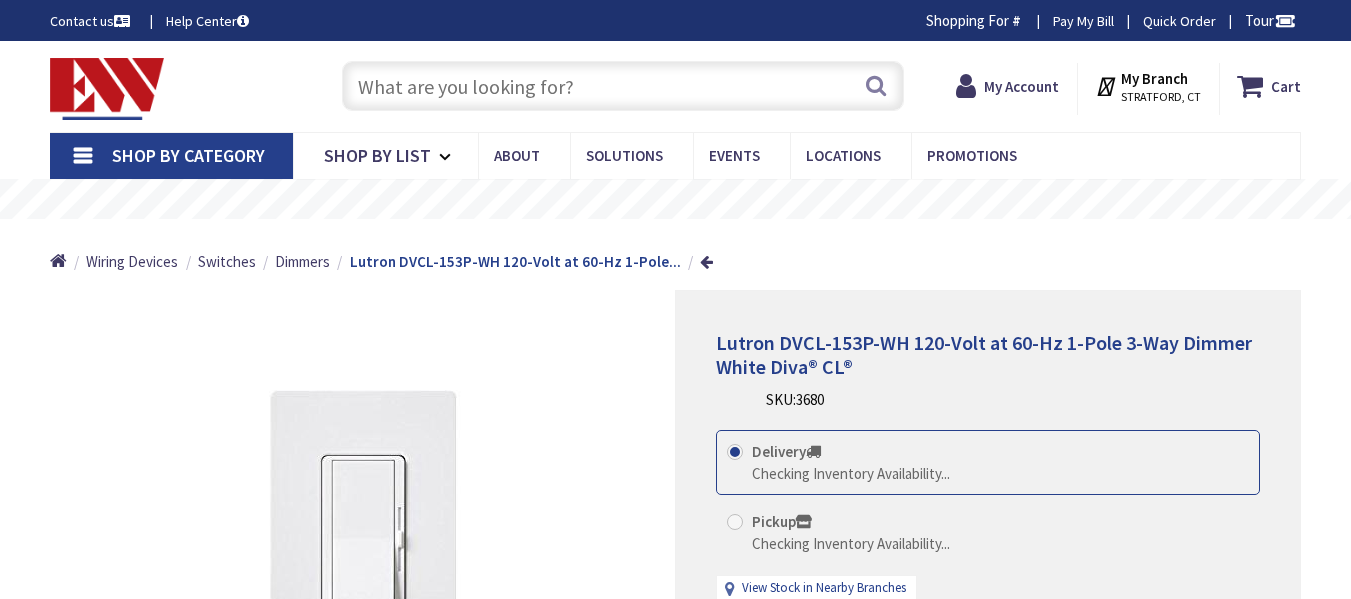scroll, scrollTop: 0, scrollLeft: 0, axis: both 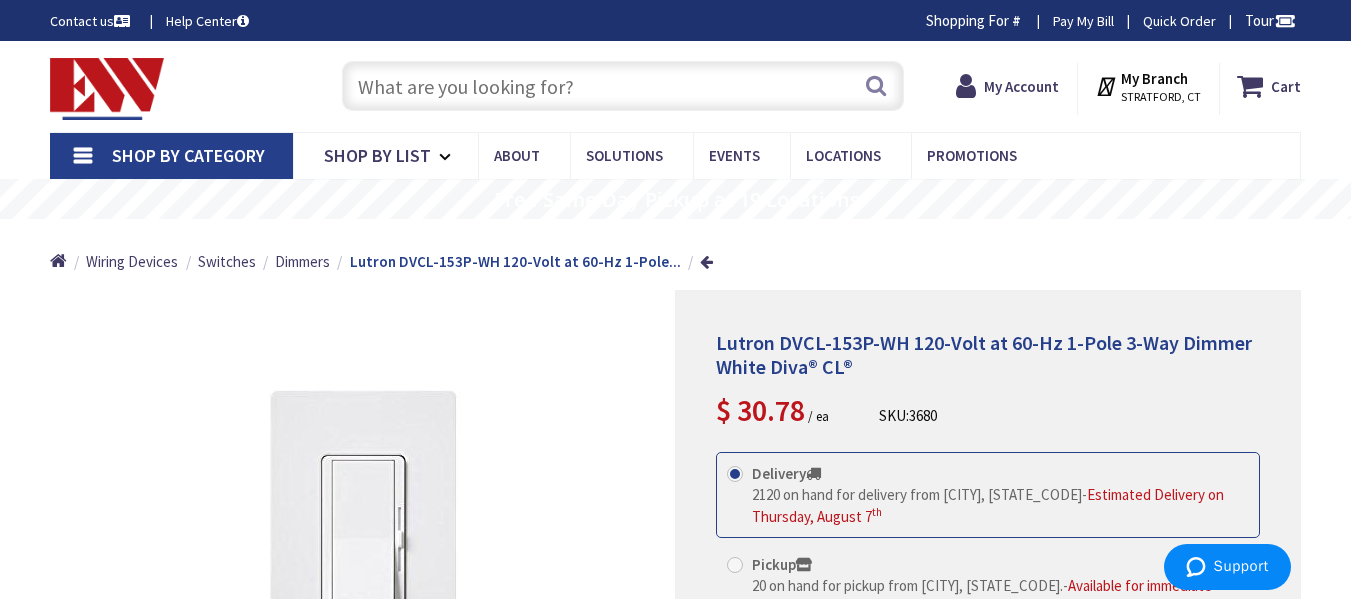 click at bounding box center [623, 86] 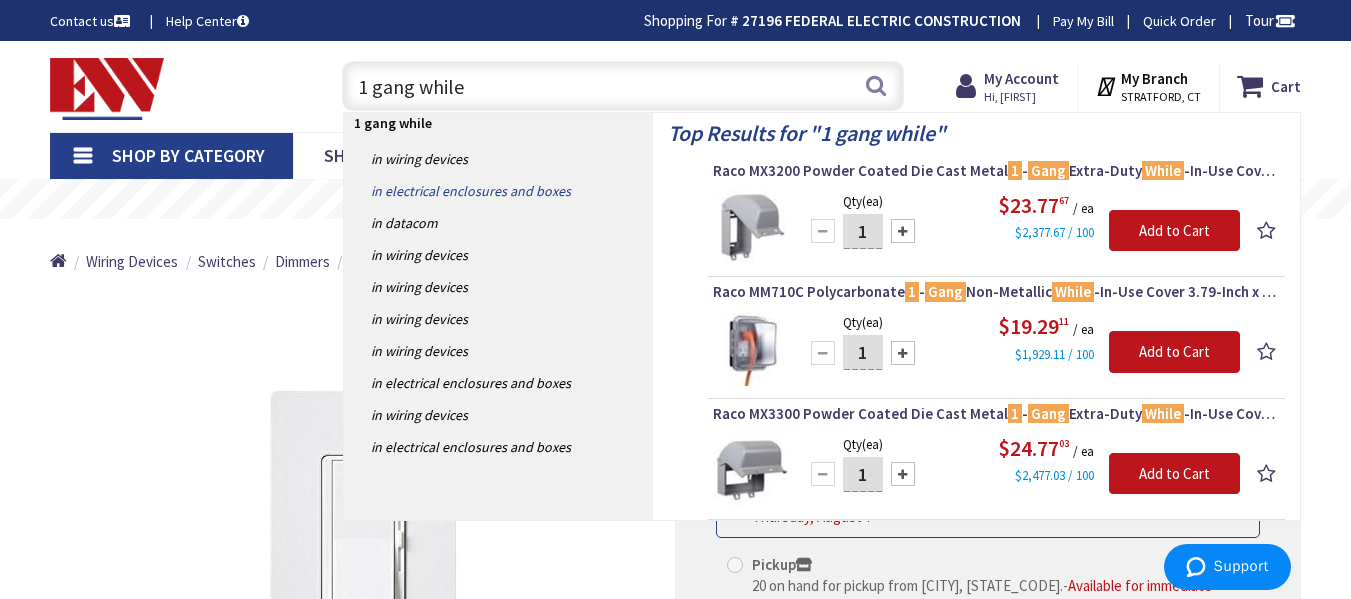 type on "1 gang while" 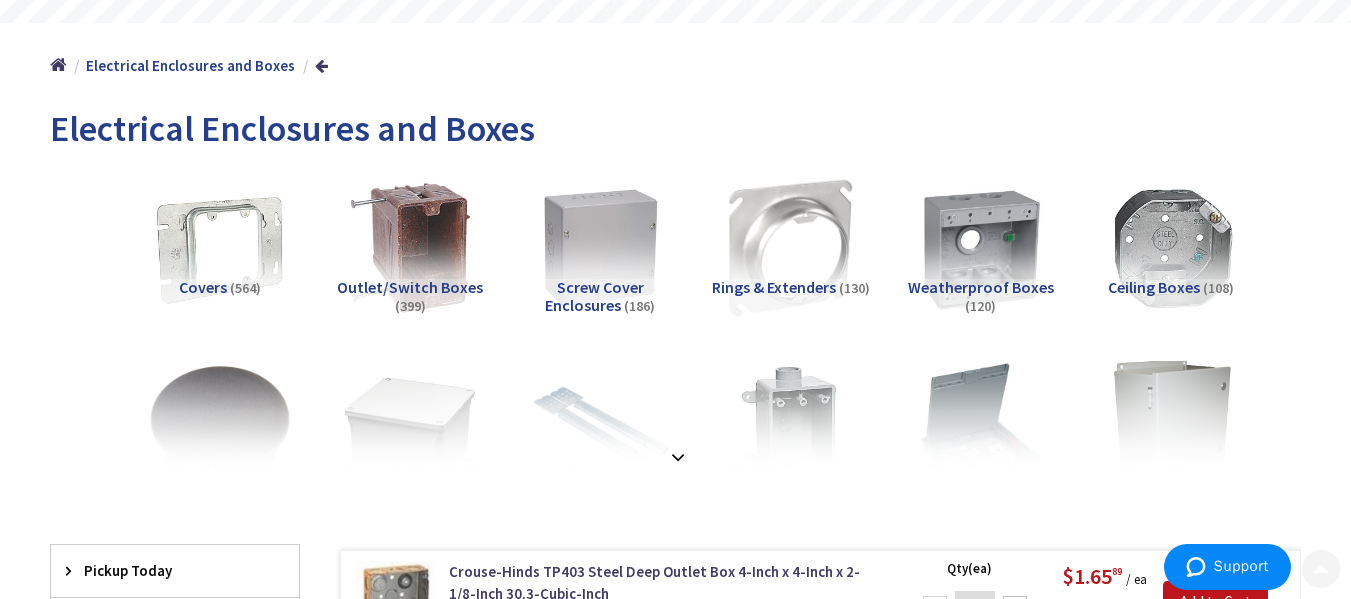scroll, scrollTop: 389, scrollLeft: 0, axis: vertical 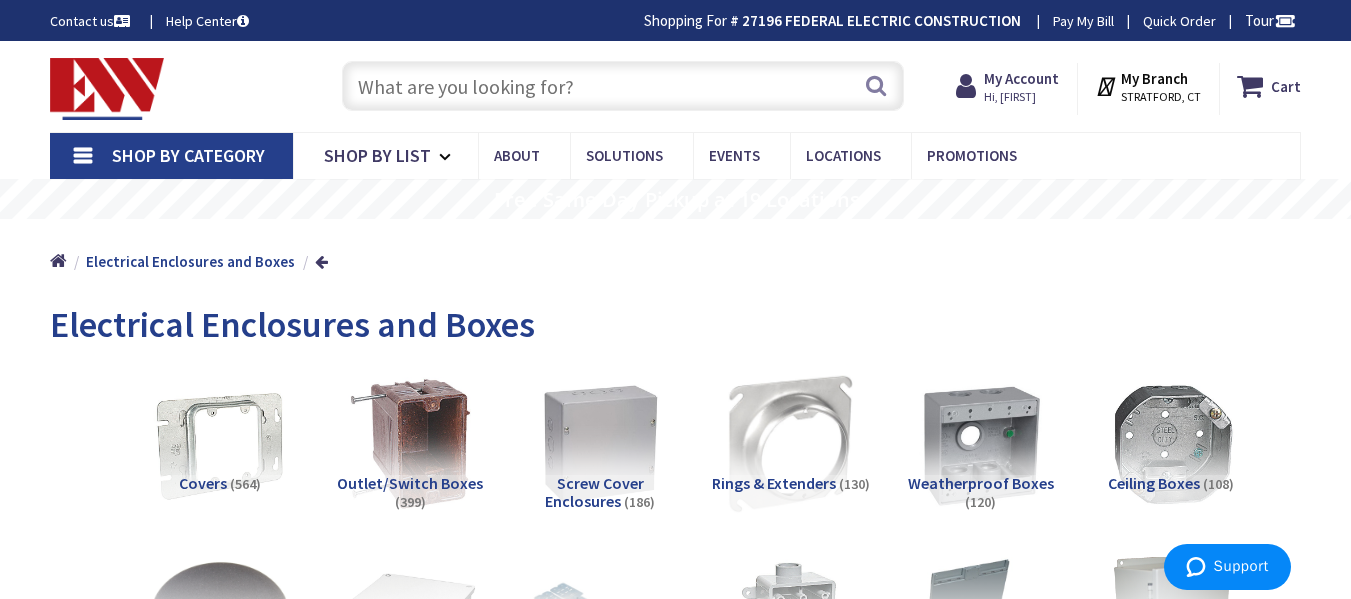 click at bounding box center [623, 86] 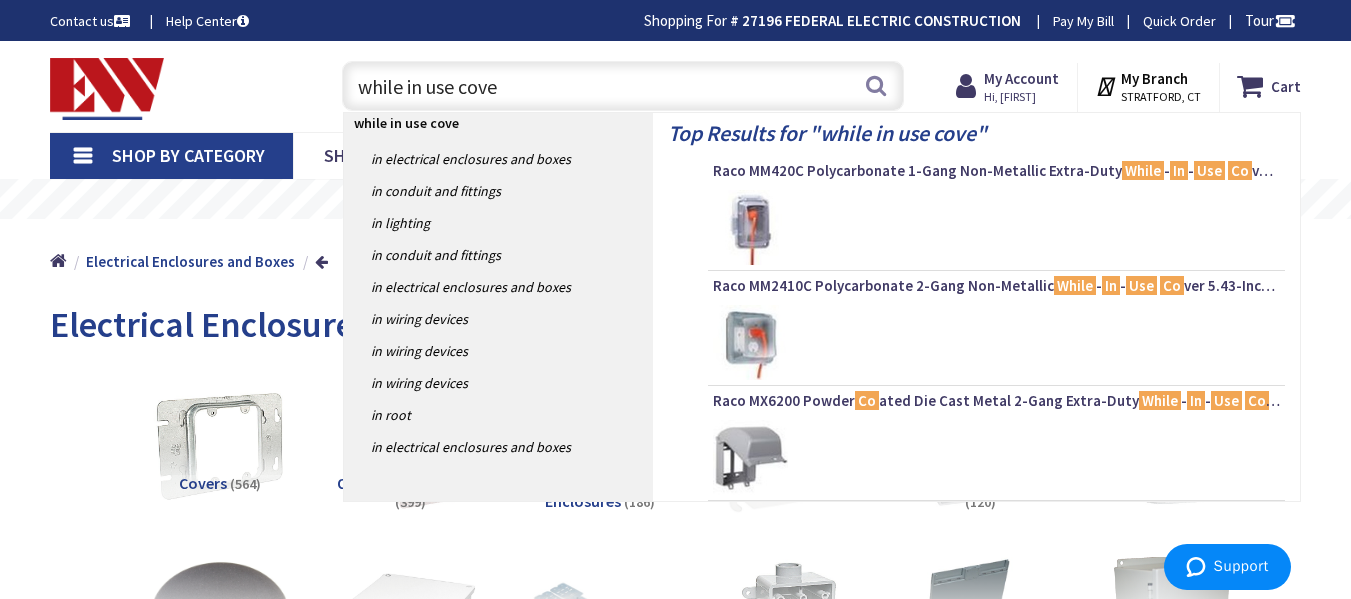 type on "while in use cover" 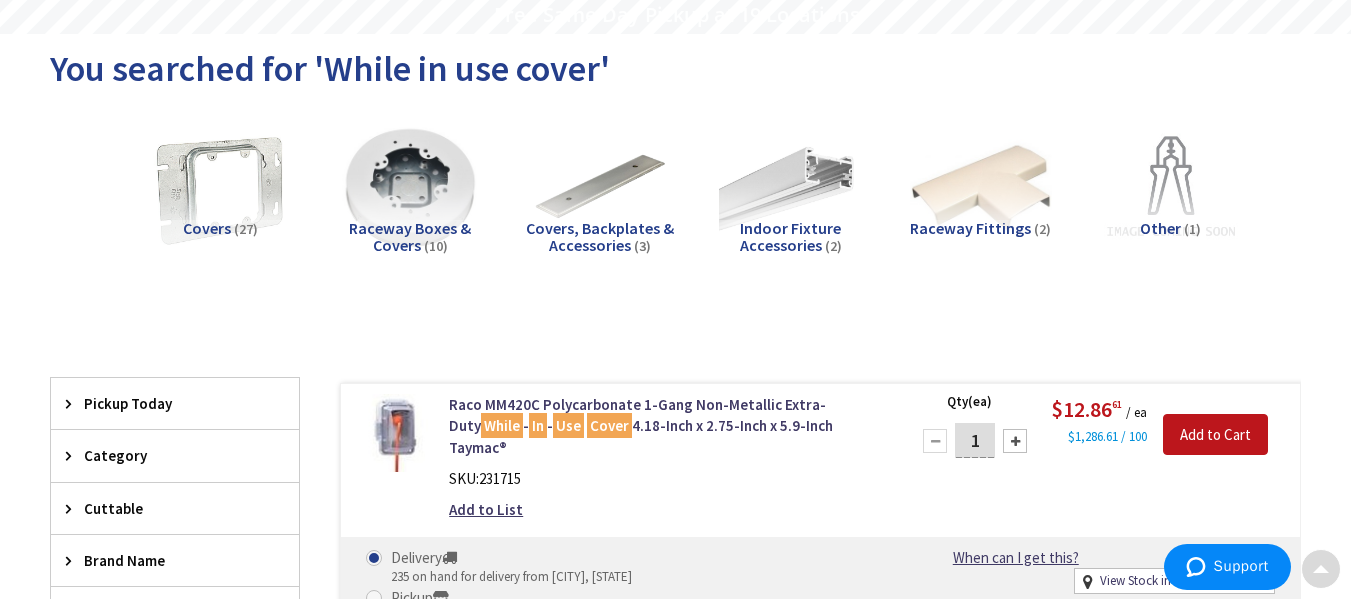 scroll, scrollTop: 595, scrollLeft: 0, axis: vertical 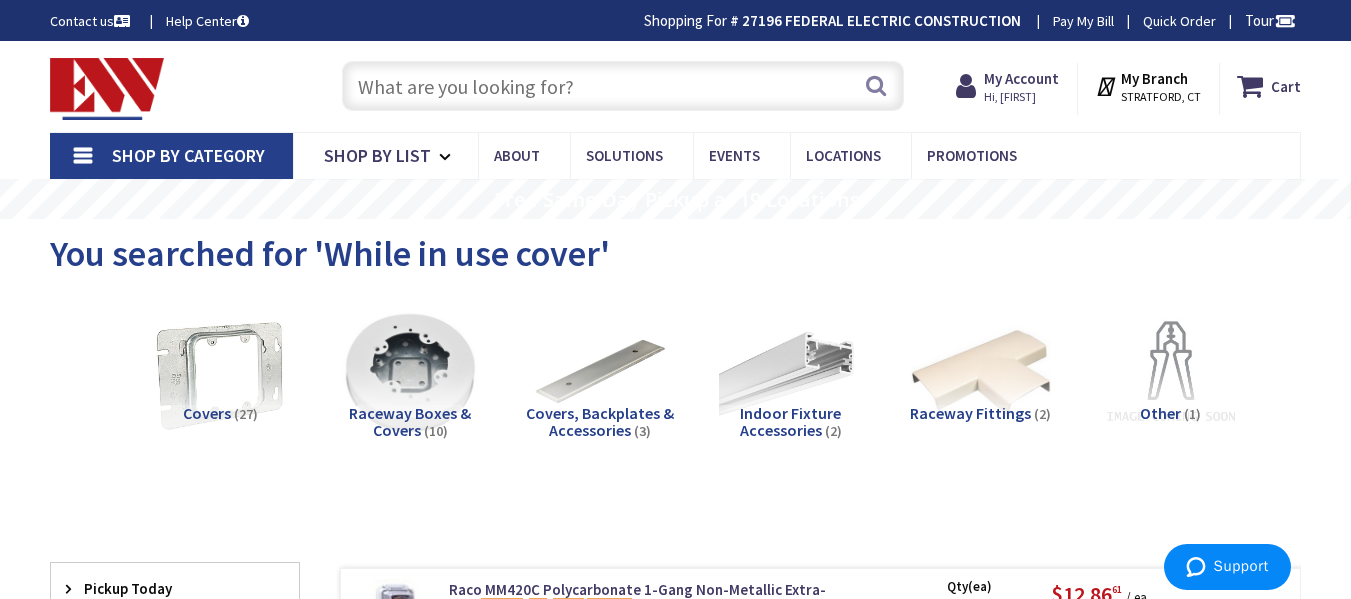click at bounding box center [623, 86] 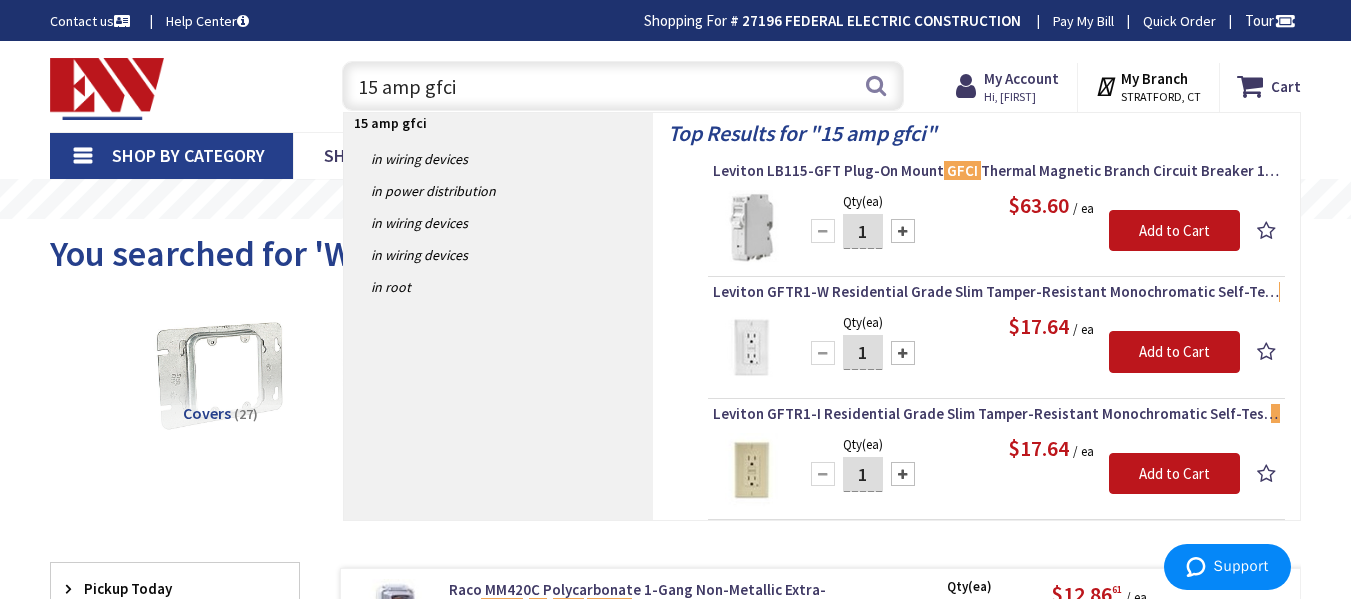 type on "15 amp gfci" 